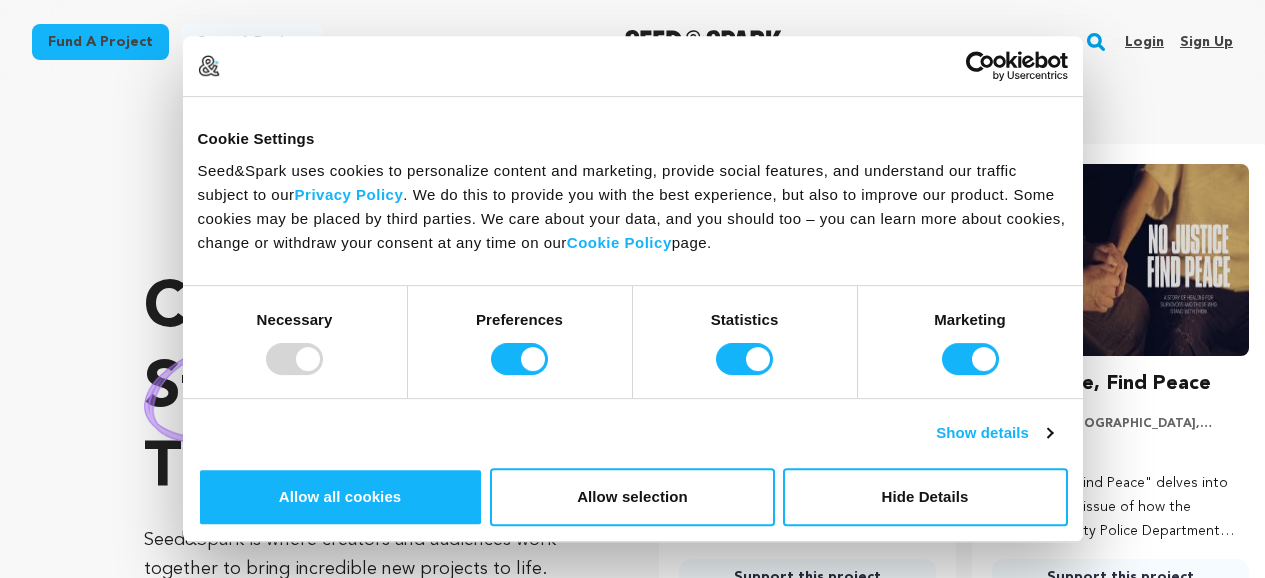 scroll, scrollTop: 0, scrollLeft: 0, axis: both 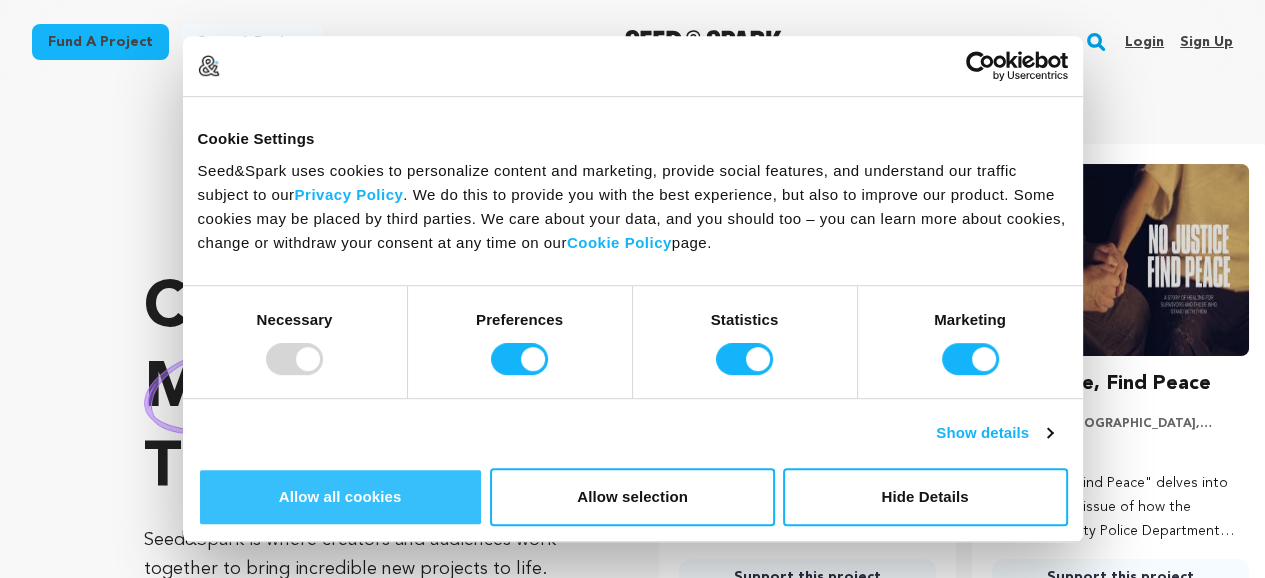 click on "Allow all cookies" at bounding box center [340, 497] 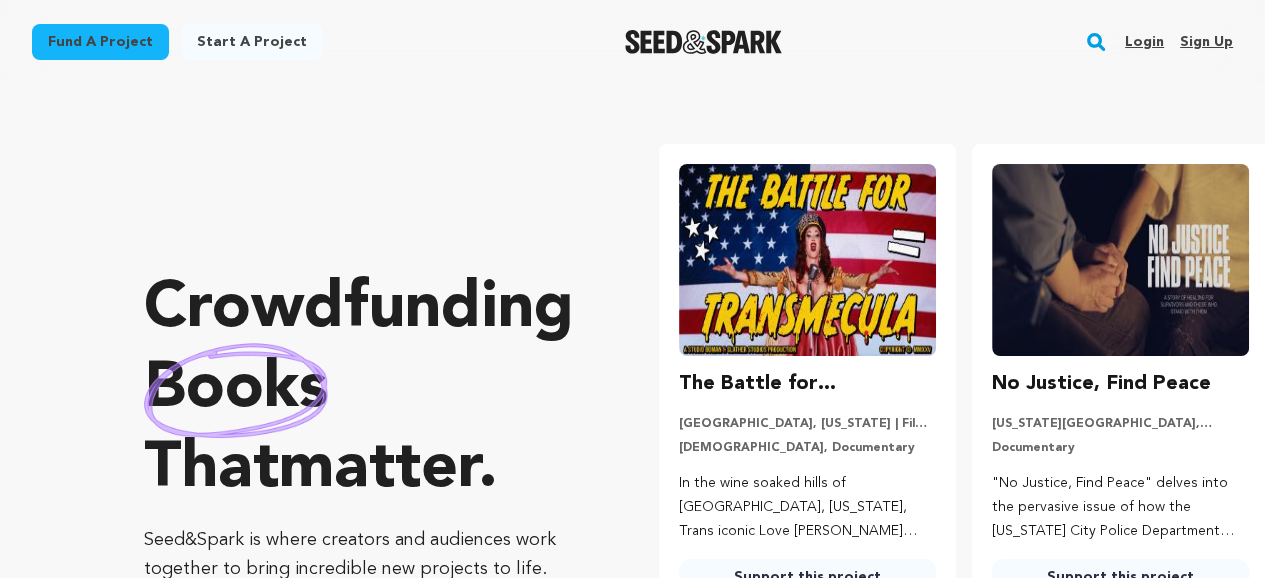 click on "Sign up" at bounding box center (1206, 42) 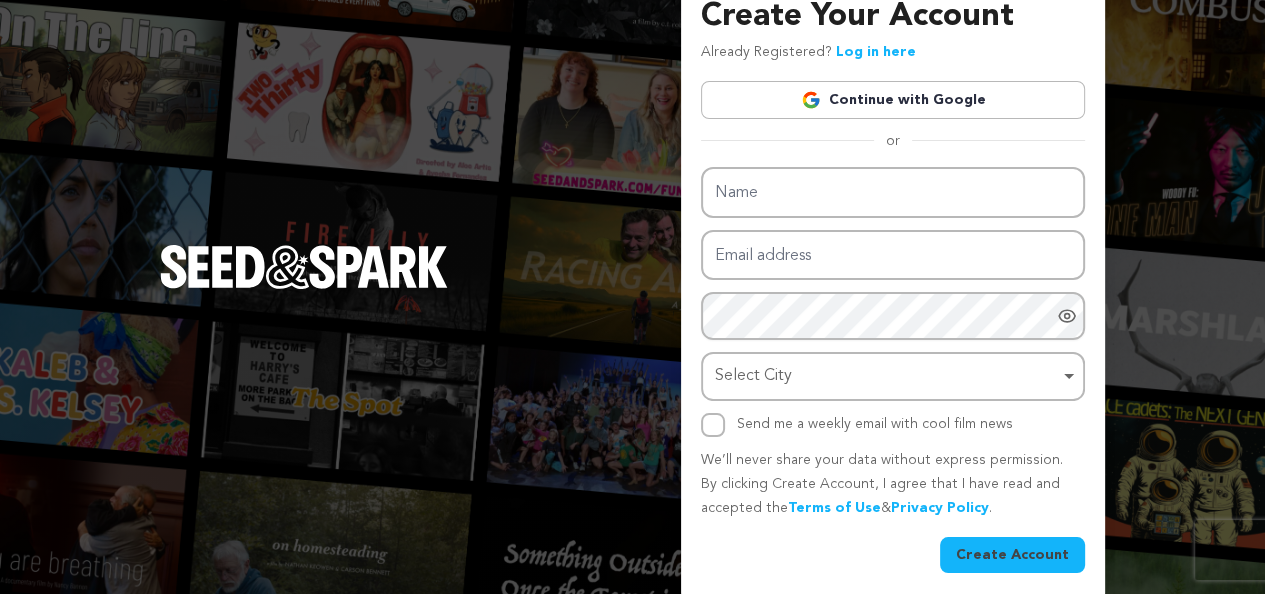 scroll, scrollTop: 40, scrollLeft: 0, axis: vertical 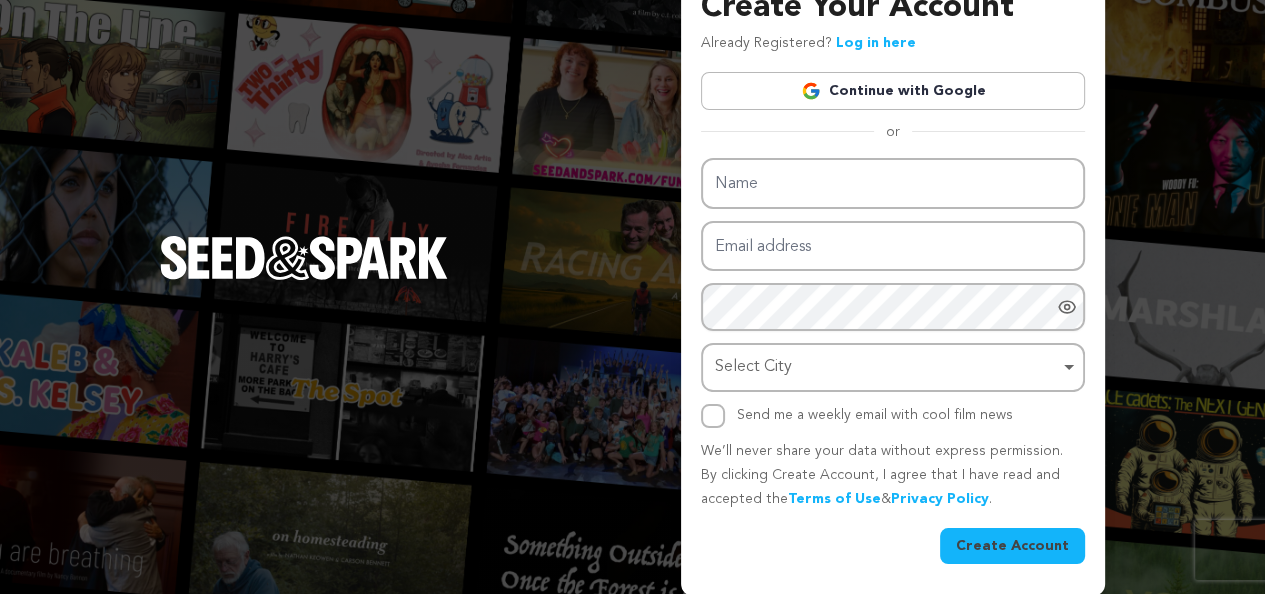 click on "Continue with Google" at bounding box center (893, 91) 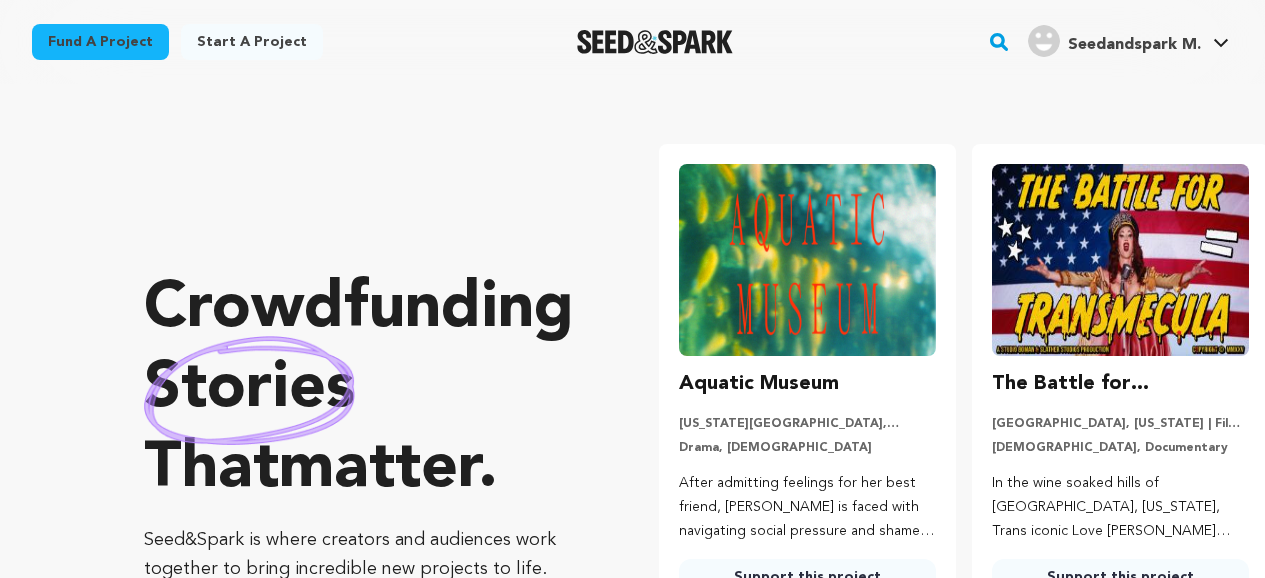 scroll, scrollTop: 0, scrollLeft: 0, axis: both 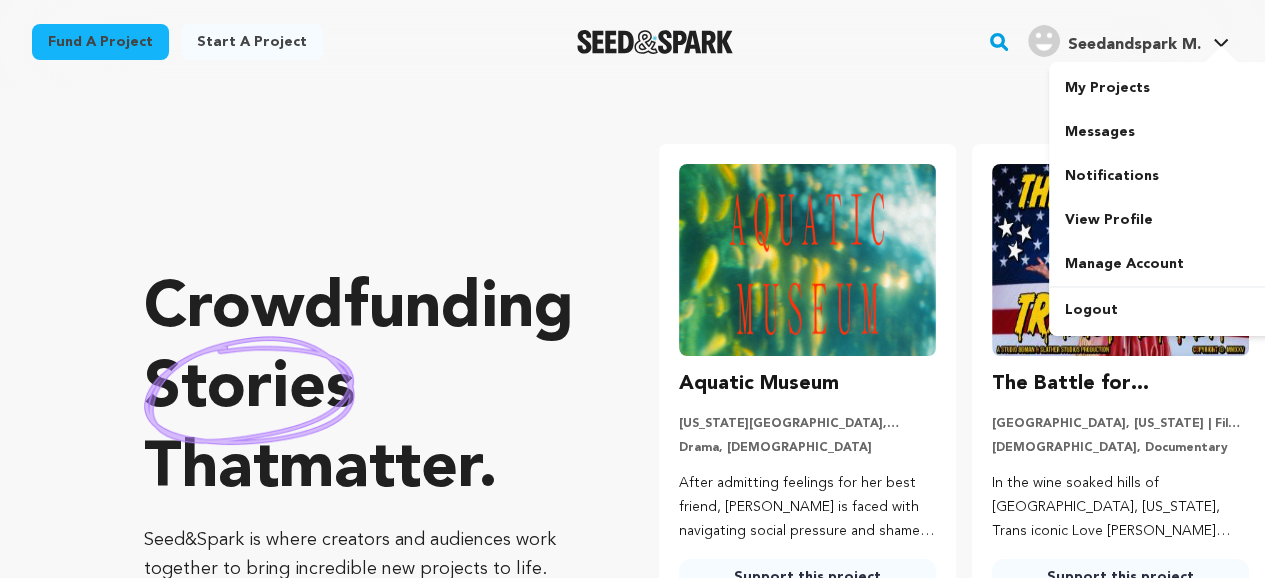 click on "Seedandspark M." at bounding box center (1134, 45) 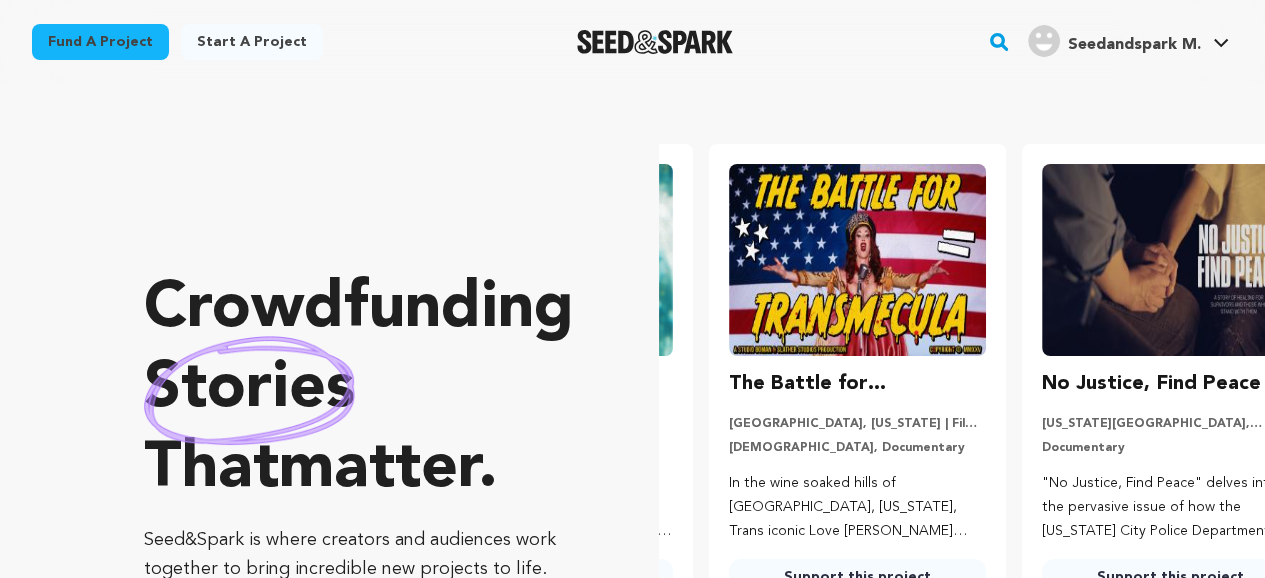 scroll, scrollTop: 0, scrollLeft: 326, axis: horizontal 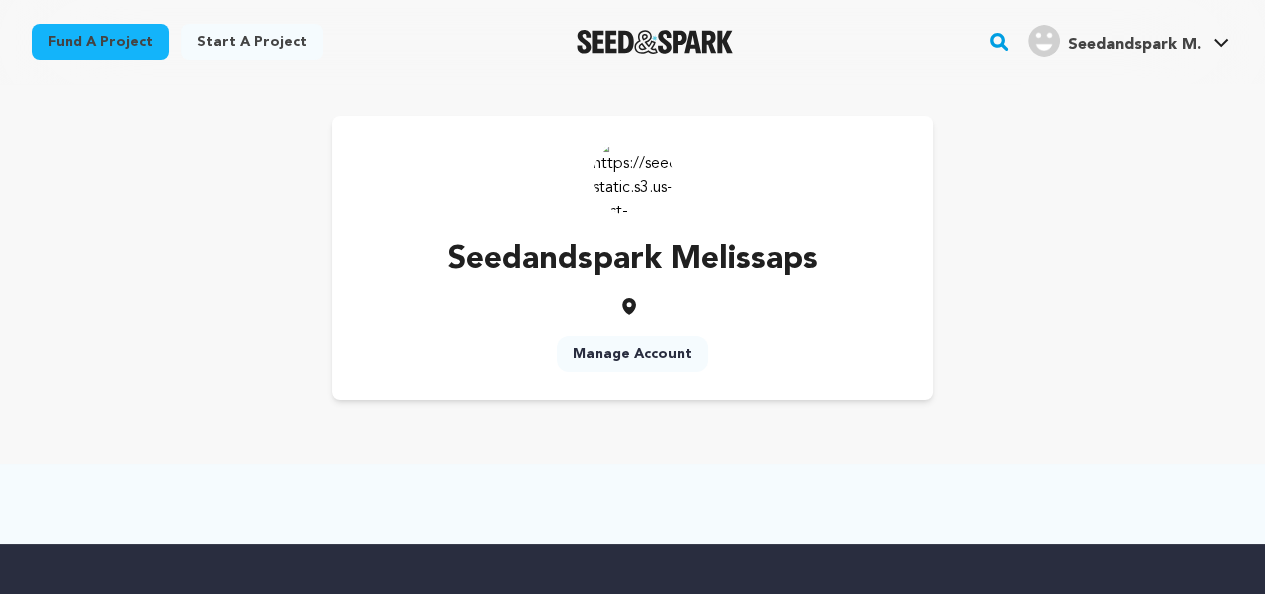 click on "Manage Account" at bounding box center (632, 354) 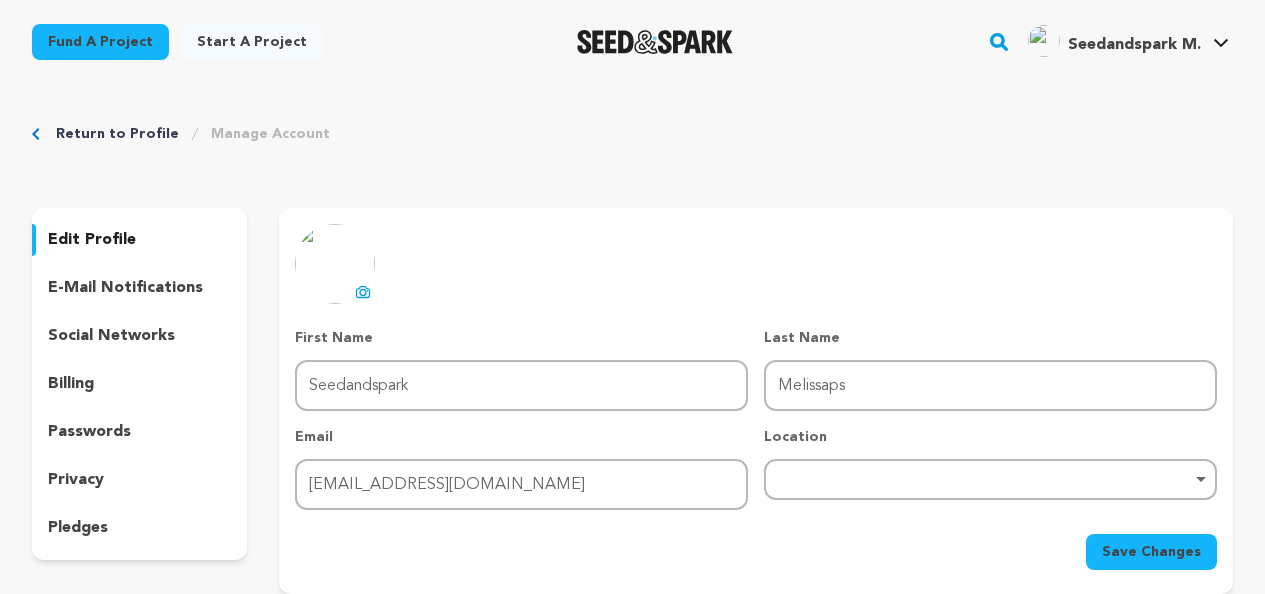 scroll, scrollTop: 0, scrollLeft: 0, axis: both 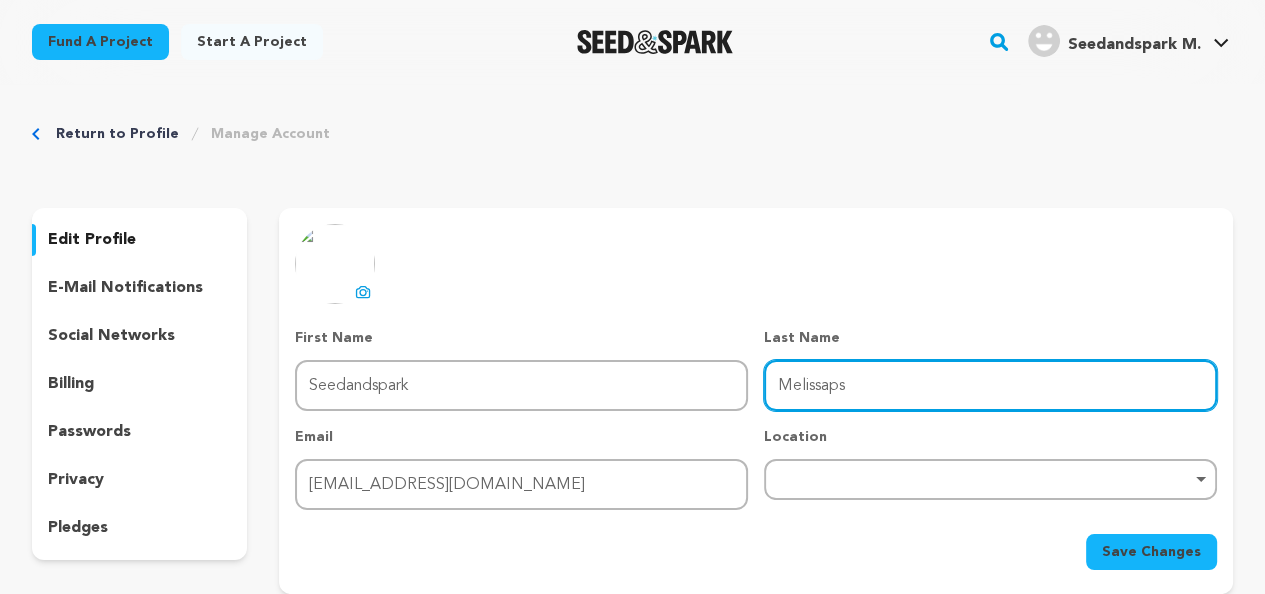click on "Melissaps" at bounding box center [990, 385] 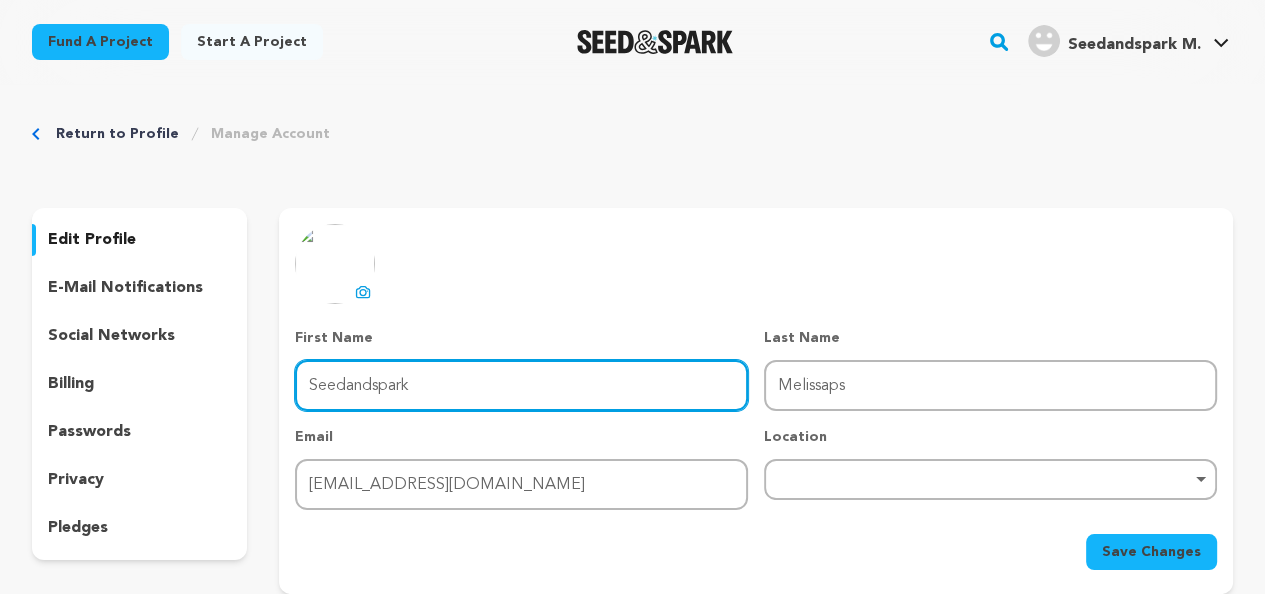 click on "Seedandspark" at bounding box center [521, 385] 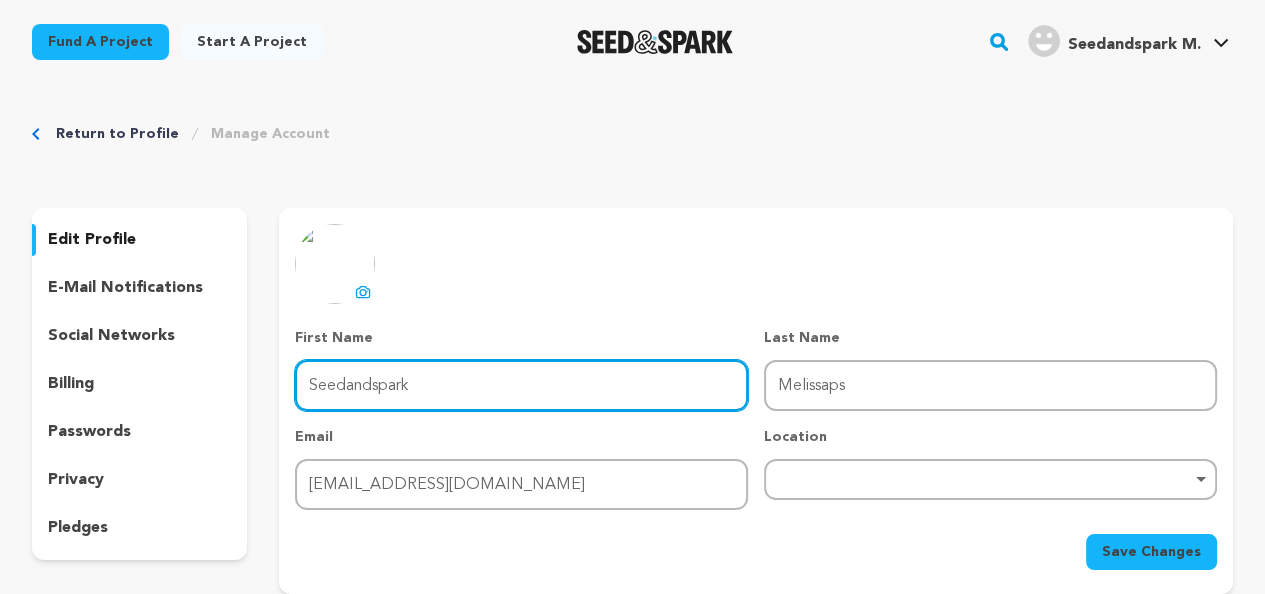 drag, startPoint x: 273, startPoint y: 391, endPoint x: 87, endPoint y: 390, distance: 186.00269 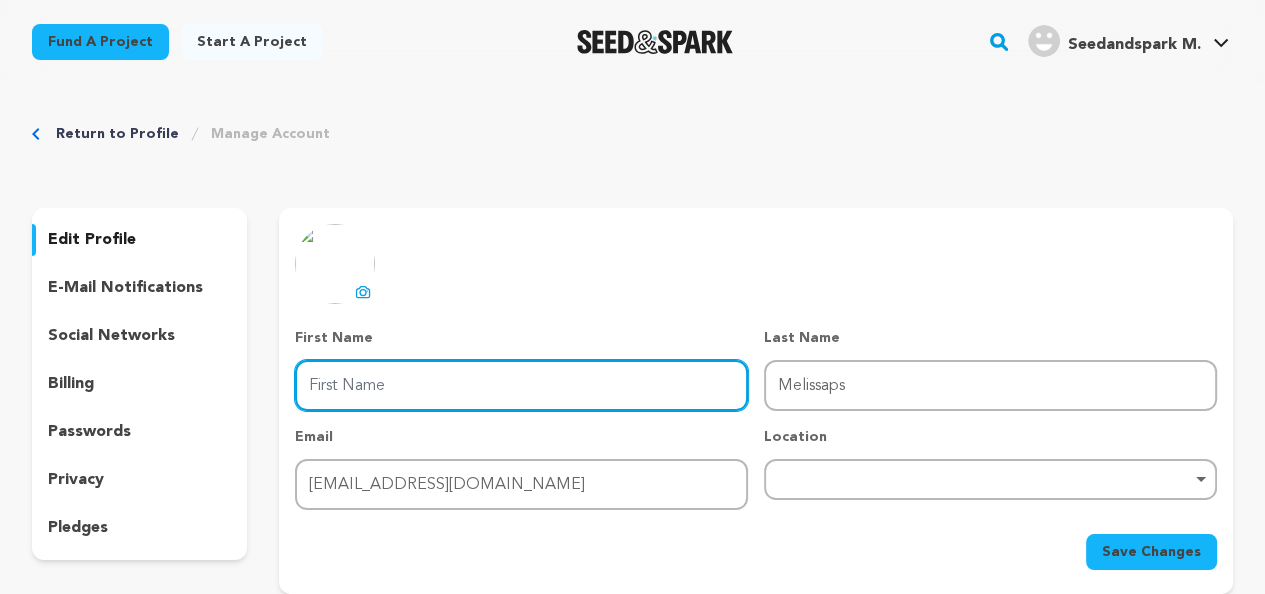 type 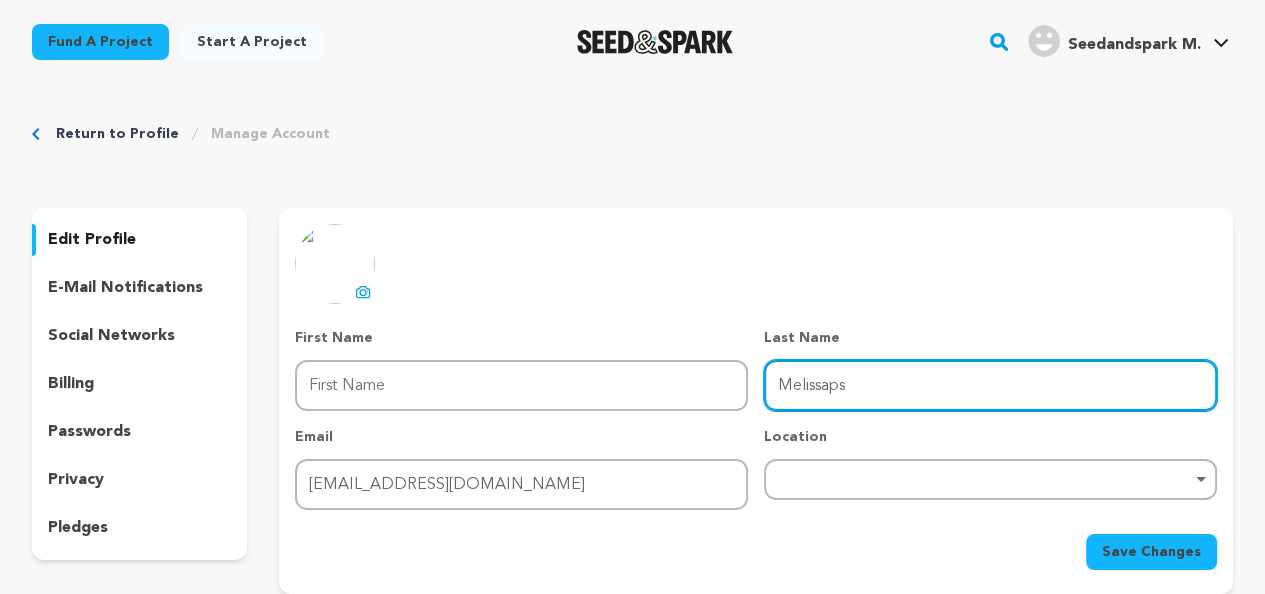 drag, startPoint x: 820, startPoint y: 365, endPoint x: 646, endPoint y: 373, distance: 174.1838 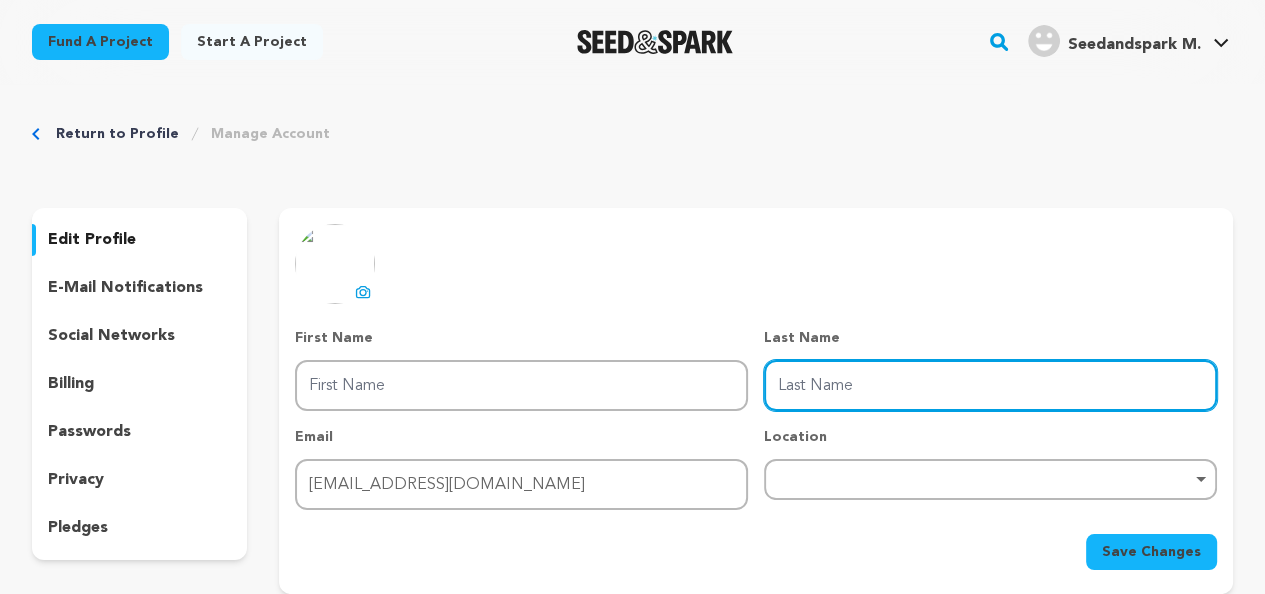 type 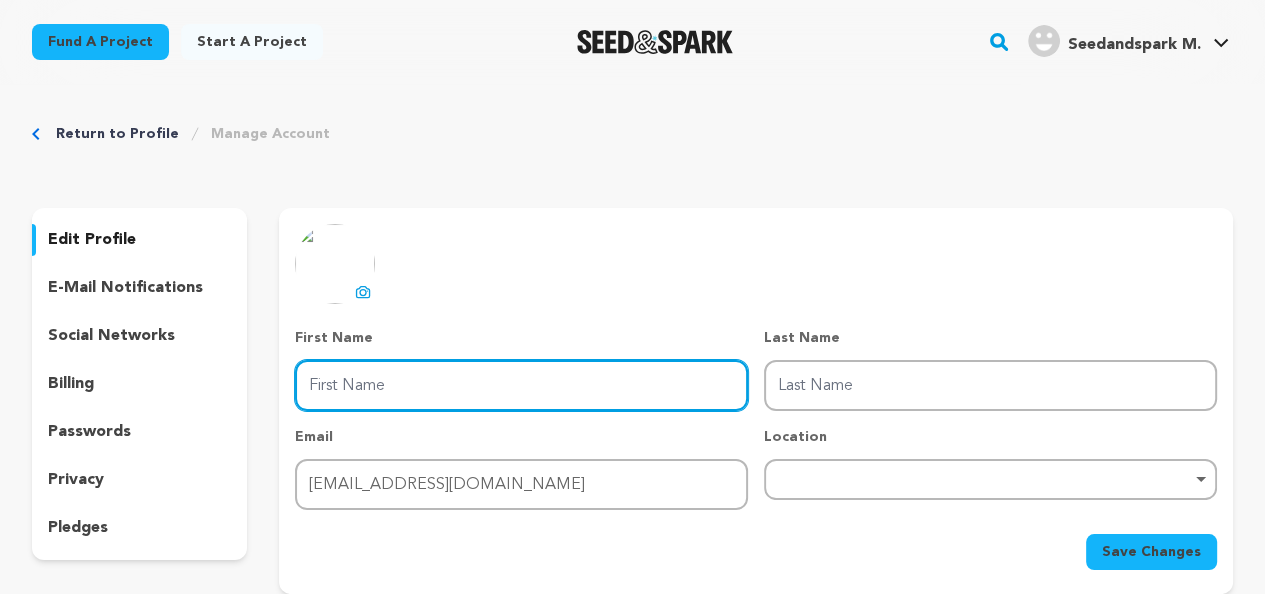 click on "First Name" at bounding box center [521, 385] 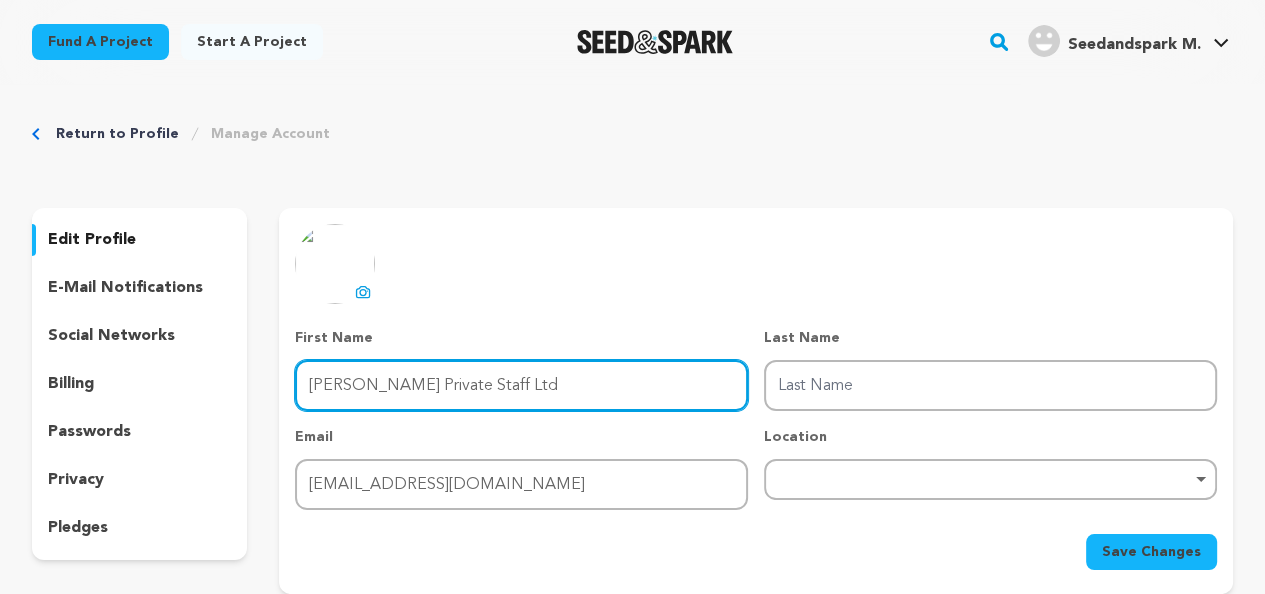 click on "Remove item" at bounding box center [990, 479] 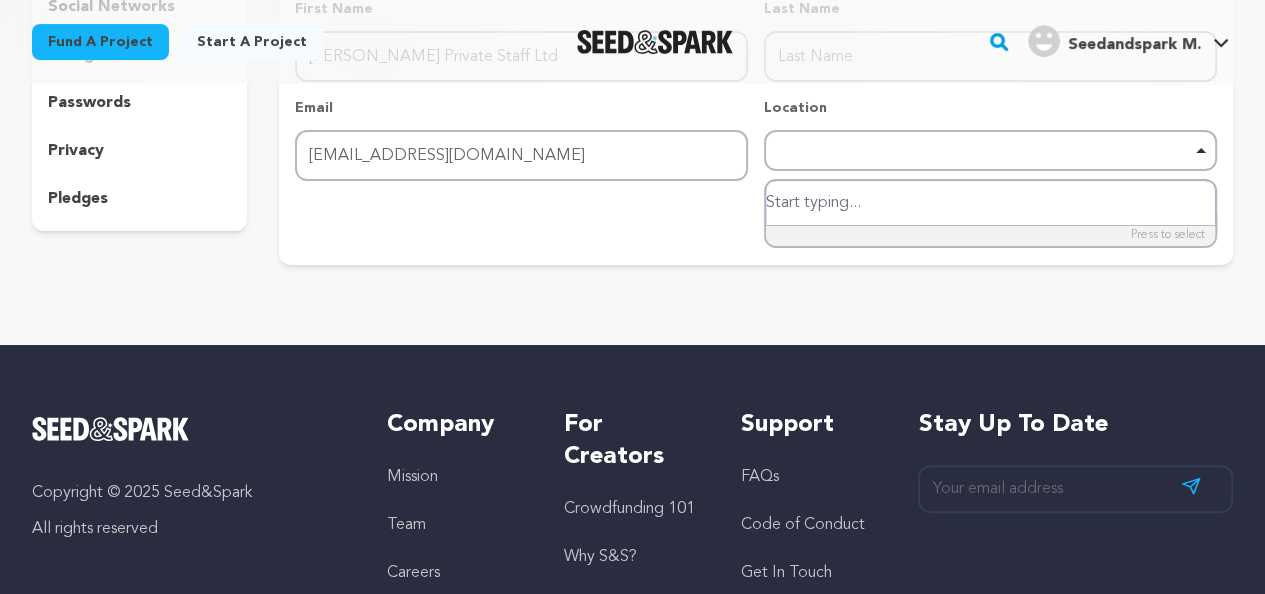 scroll, scrollTop: 100, scrollLeft: 0, axis: vertical 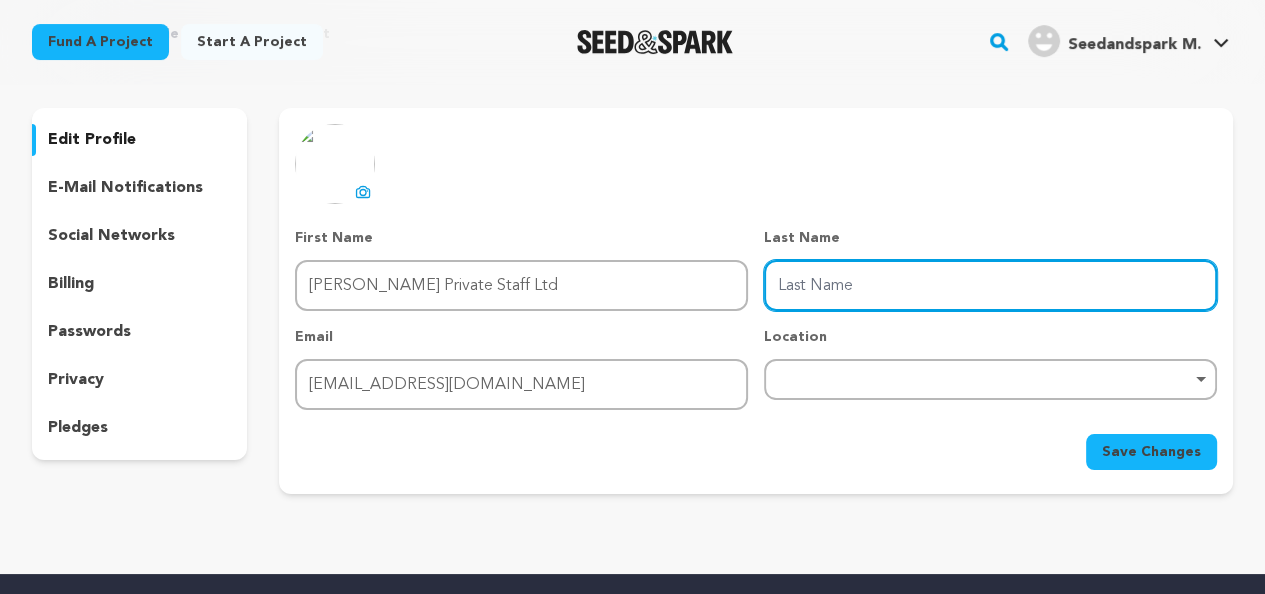 click on "Last Name" at bounding box center [990, 285] 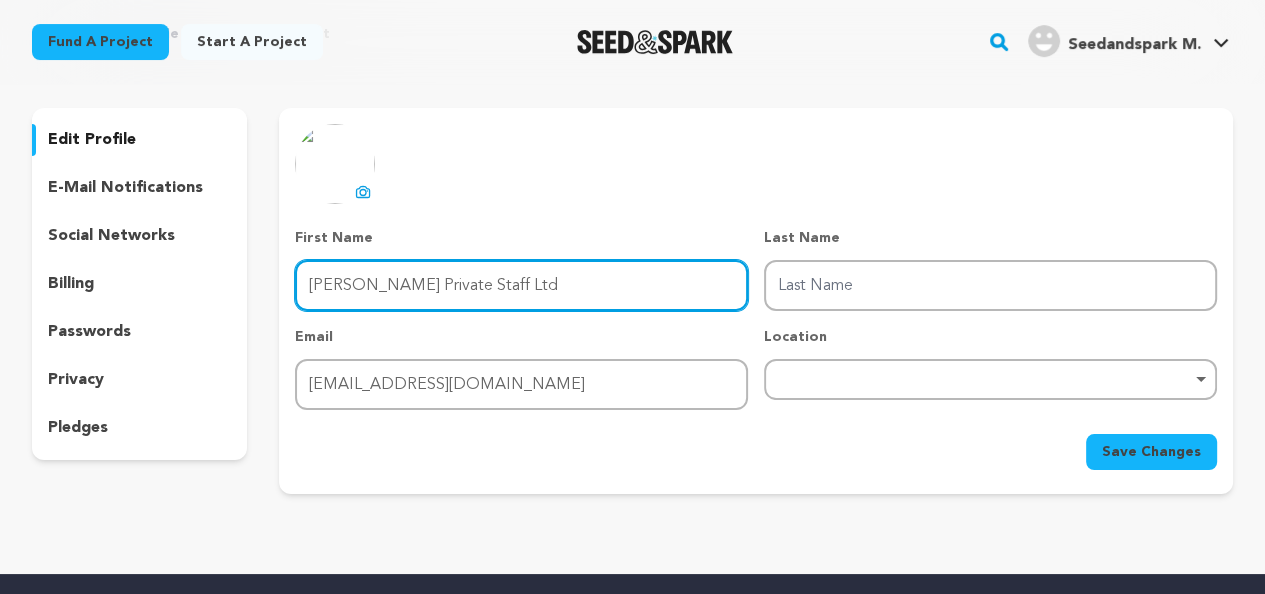 drag, startPoint x: 494, startPoint y: 298, endPoint x: 498, endPoint y: 281, distance: 17.464249 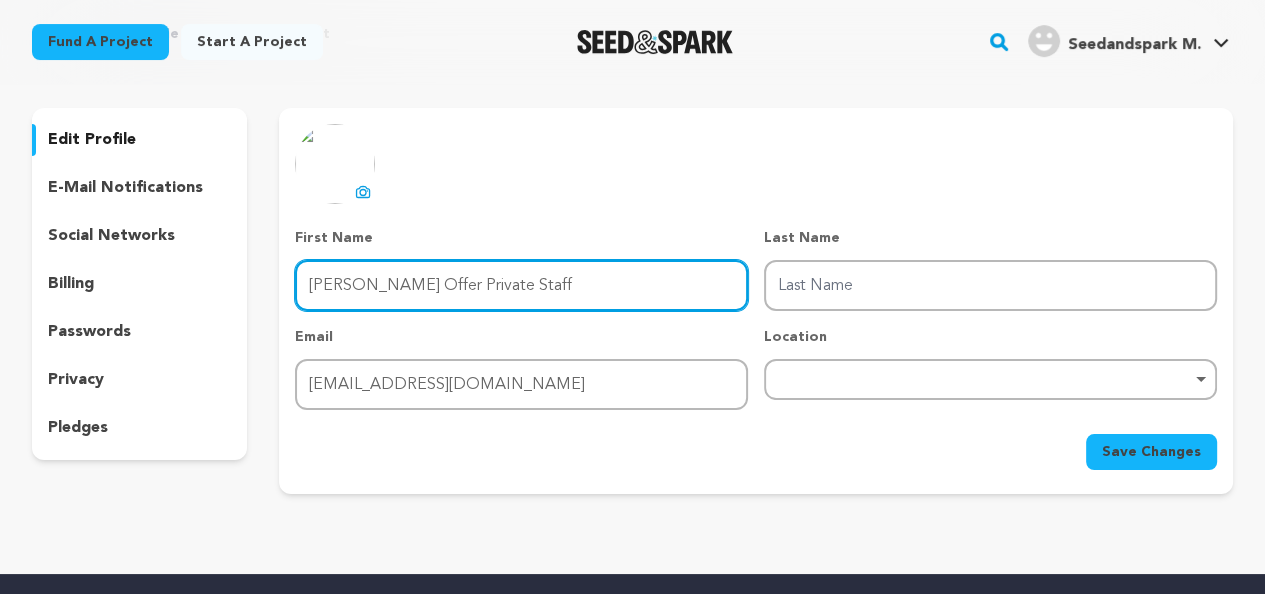 type on "Melissa Offer Private Staff" 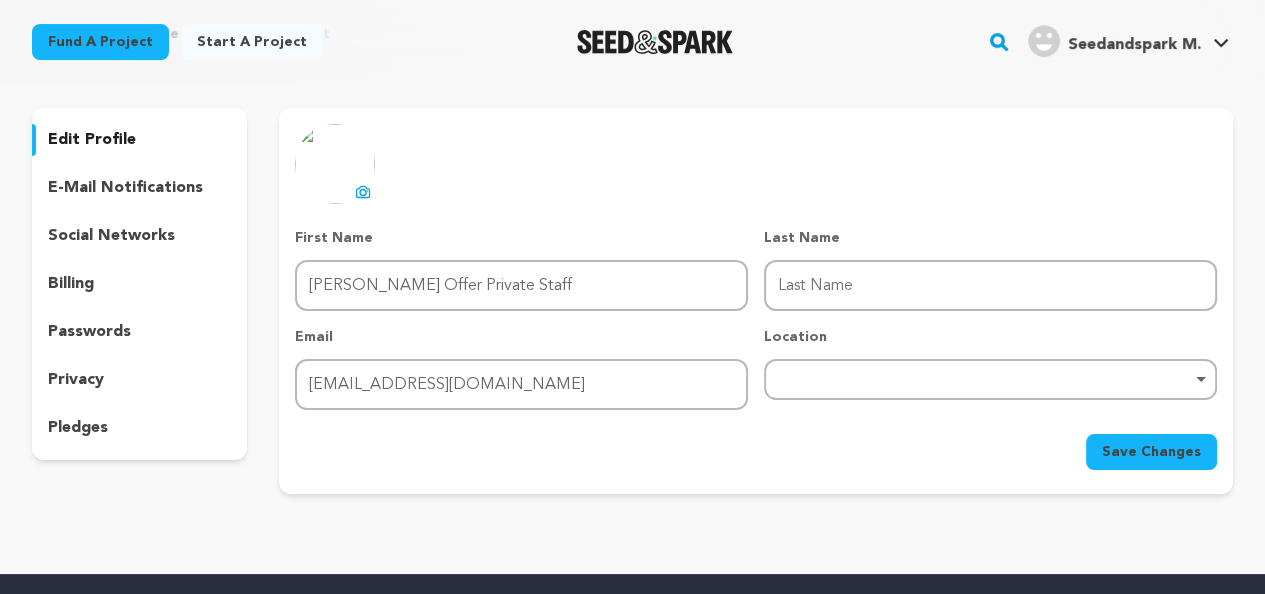 click on "Last Name
Last Name" at bounding box center (990, 269) 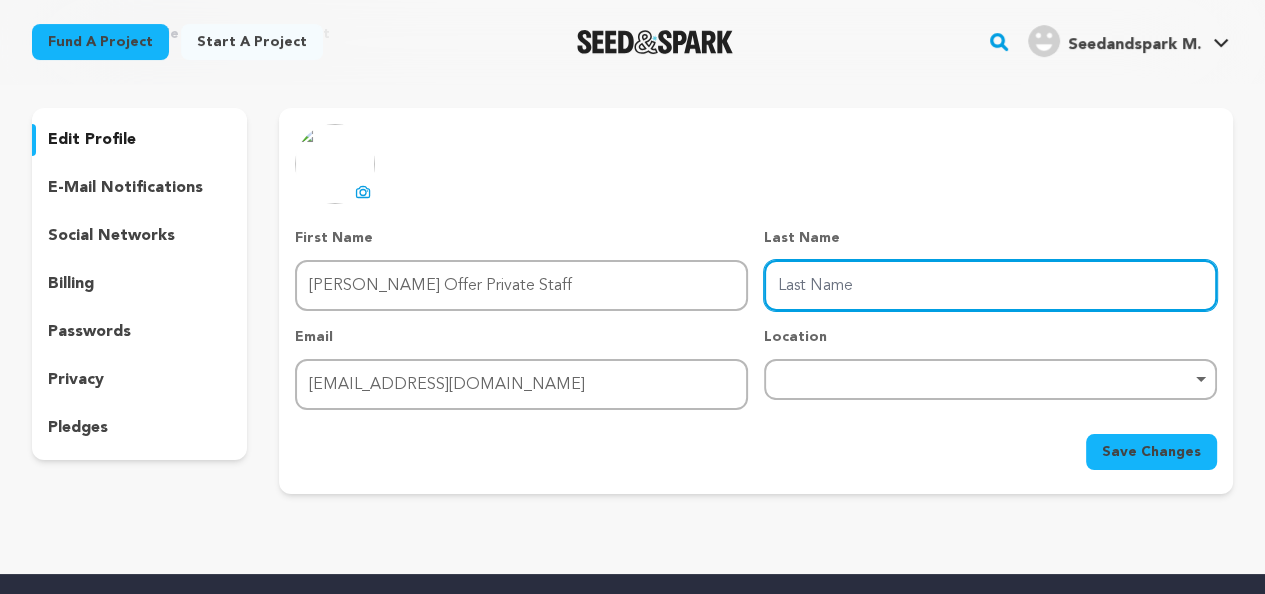 click on "Last Name" at bounding box center [990, 285] 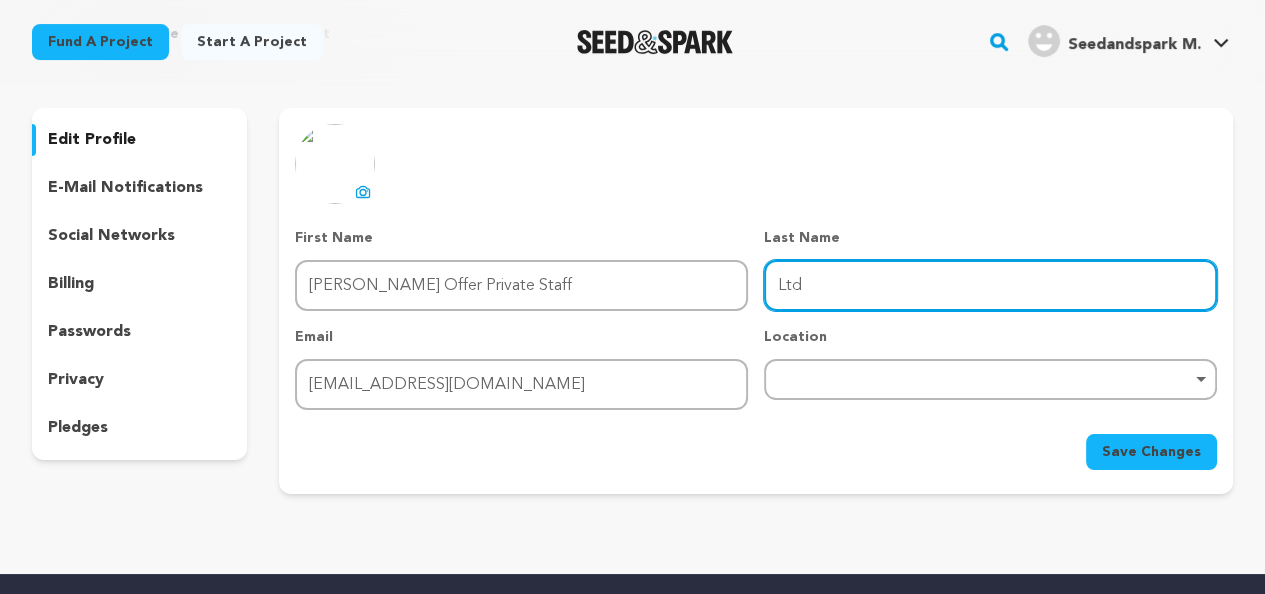 type on "Ltd" 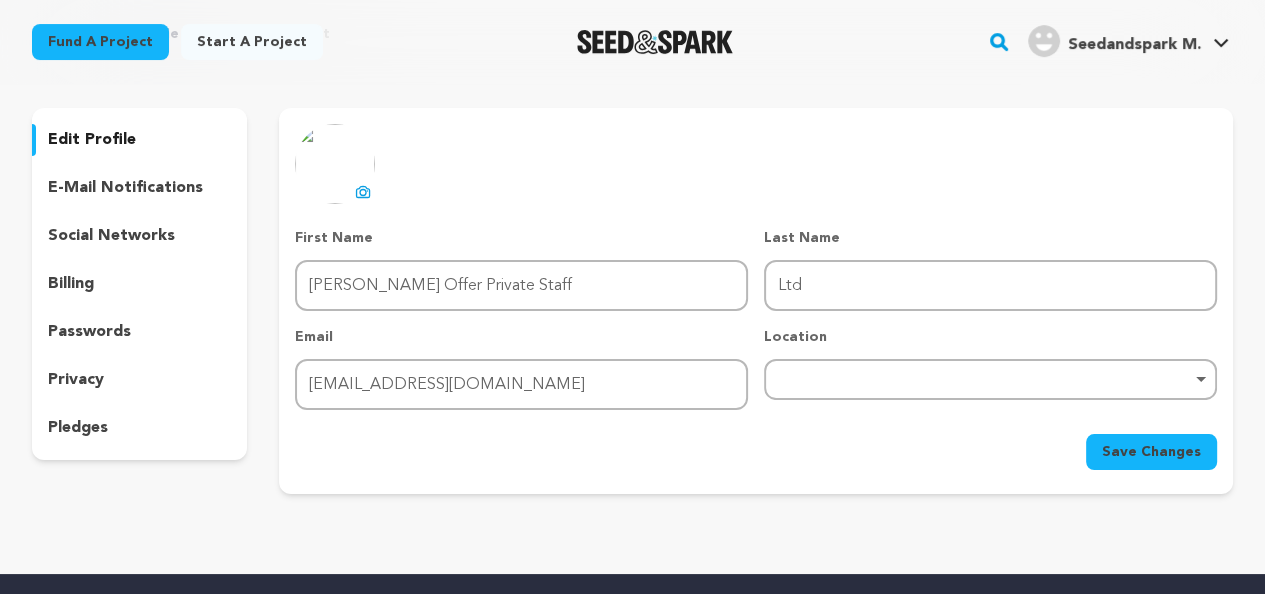 click on "First Name
First Name
Melissa Offer Private Staff
Last Name
Last Name
Ltd
Email
Email
melissaps232@gmail.com
Location
Remove item
Save Changes" at bounding box center [756, 349] 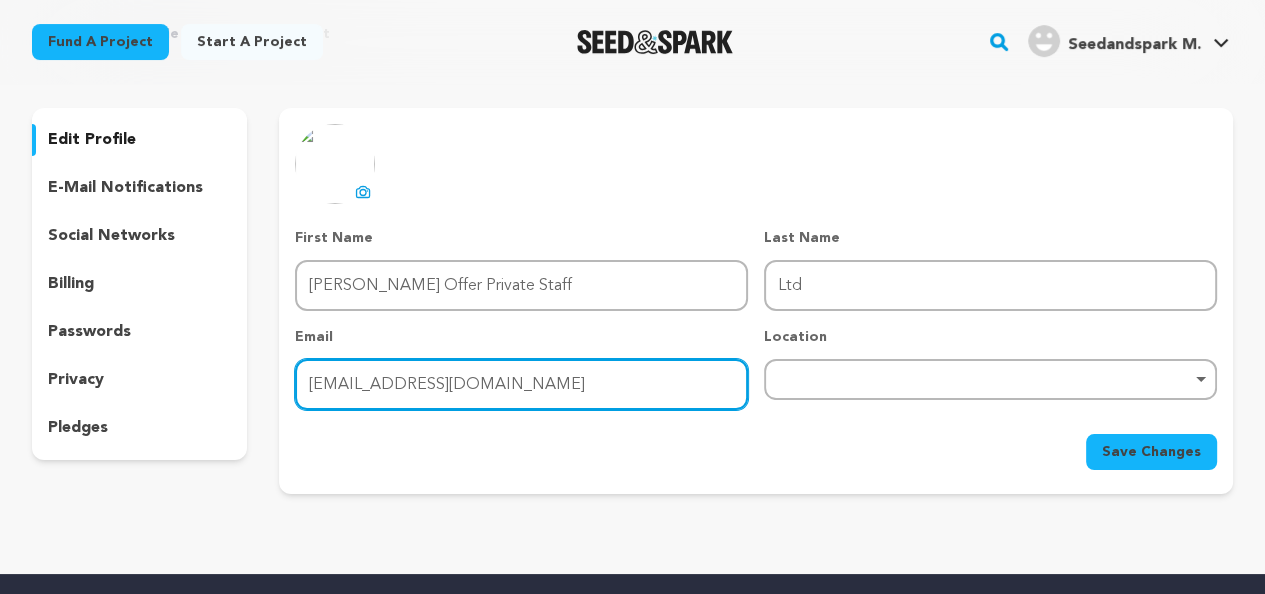 click on "melissaps232@gmail.com" at bounding box center [521, 384] 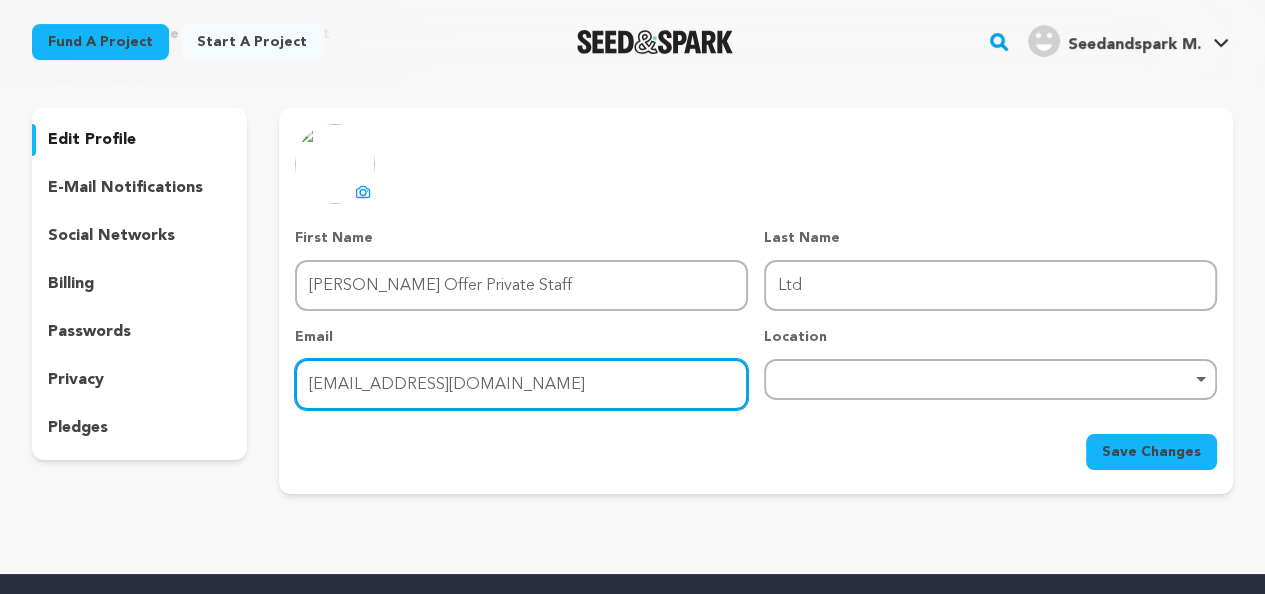 click on "Remove item" at bounding box center [990, 379] 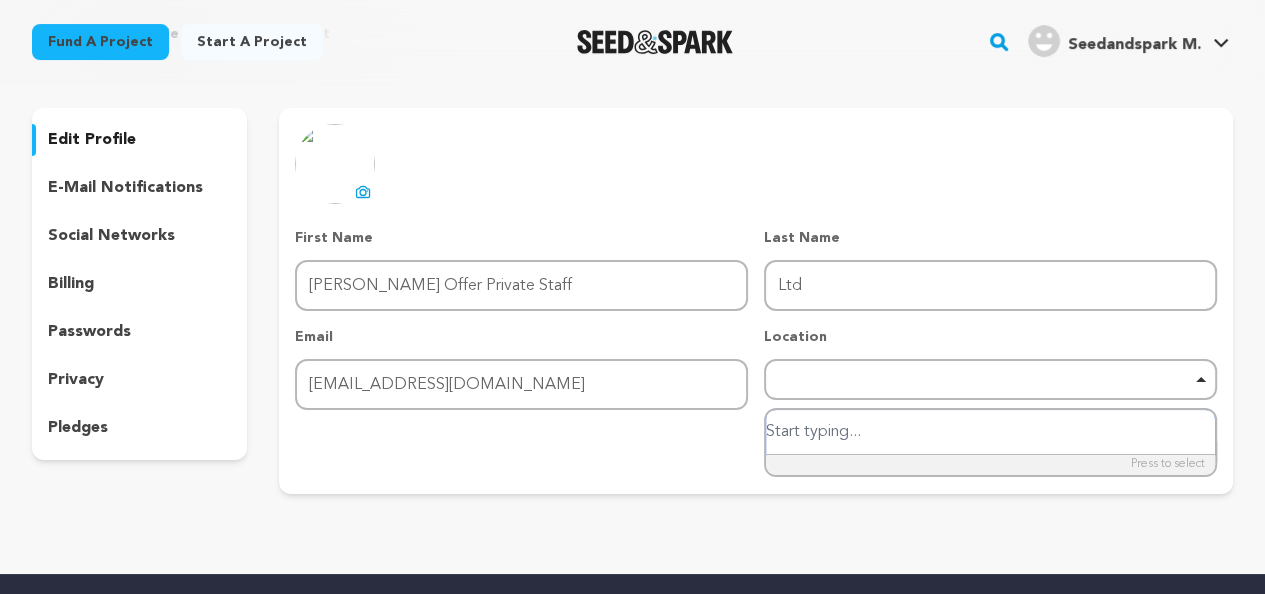 click on "Remove item" at bounding box center [990, 379] 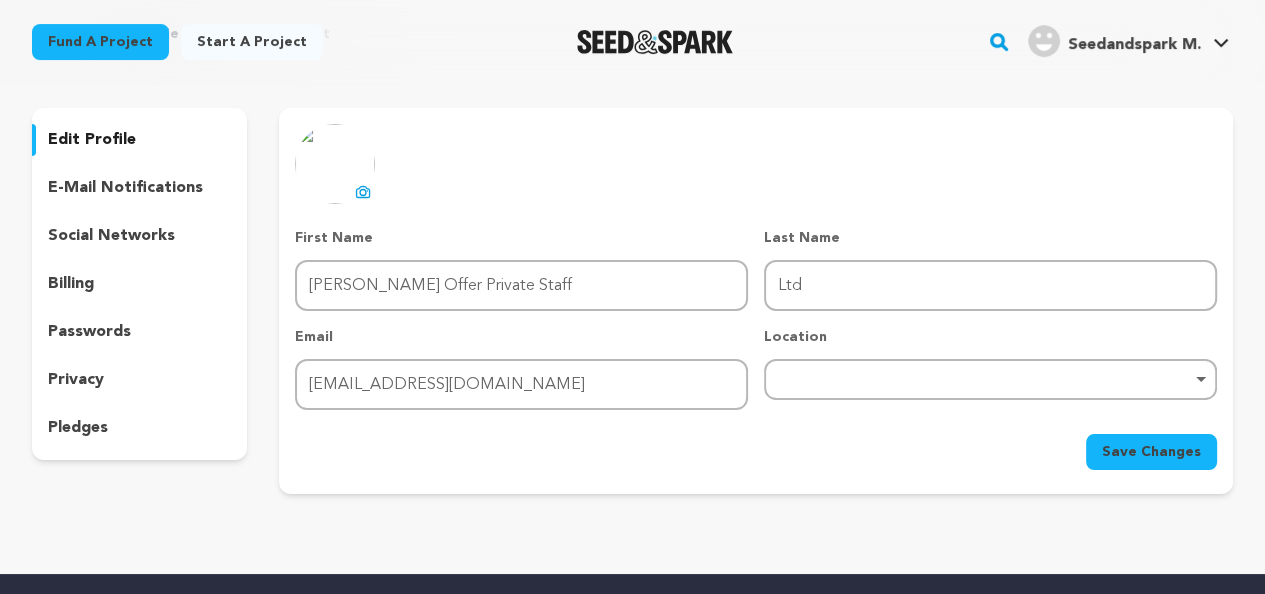 click on "Remove item" at bounding box center (990, 379) 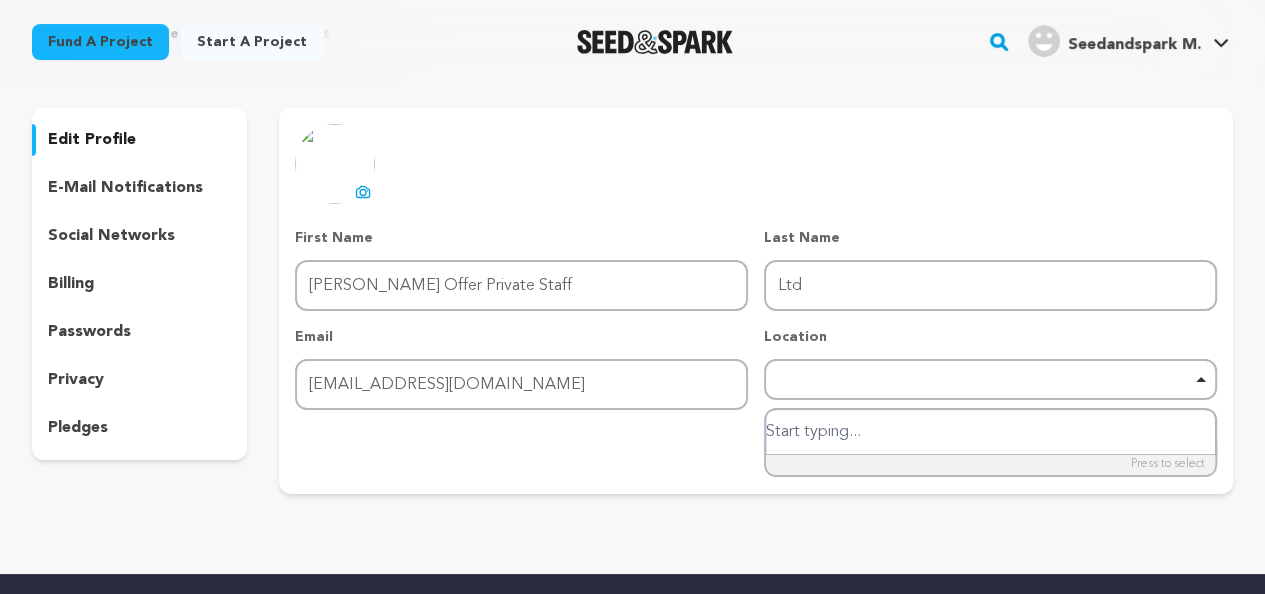 click at bounding box center [990, 432] 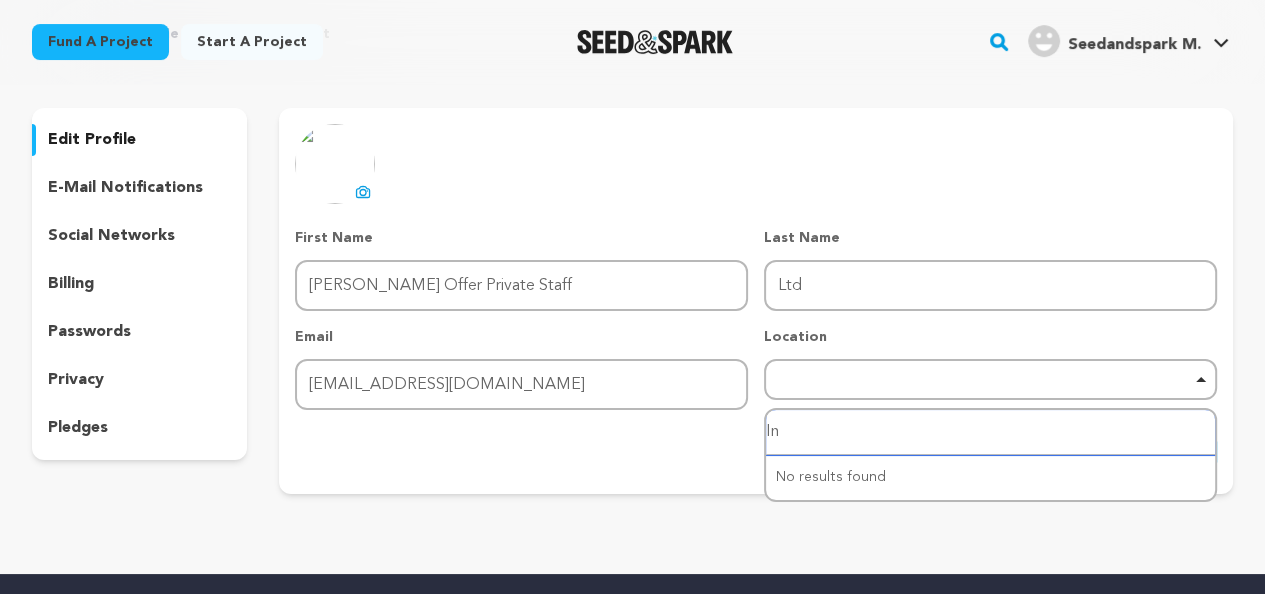 type on "I" 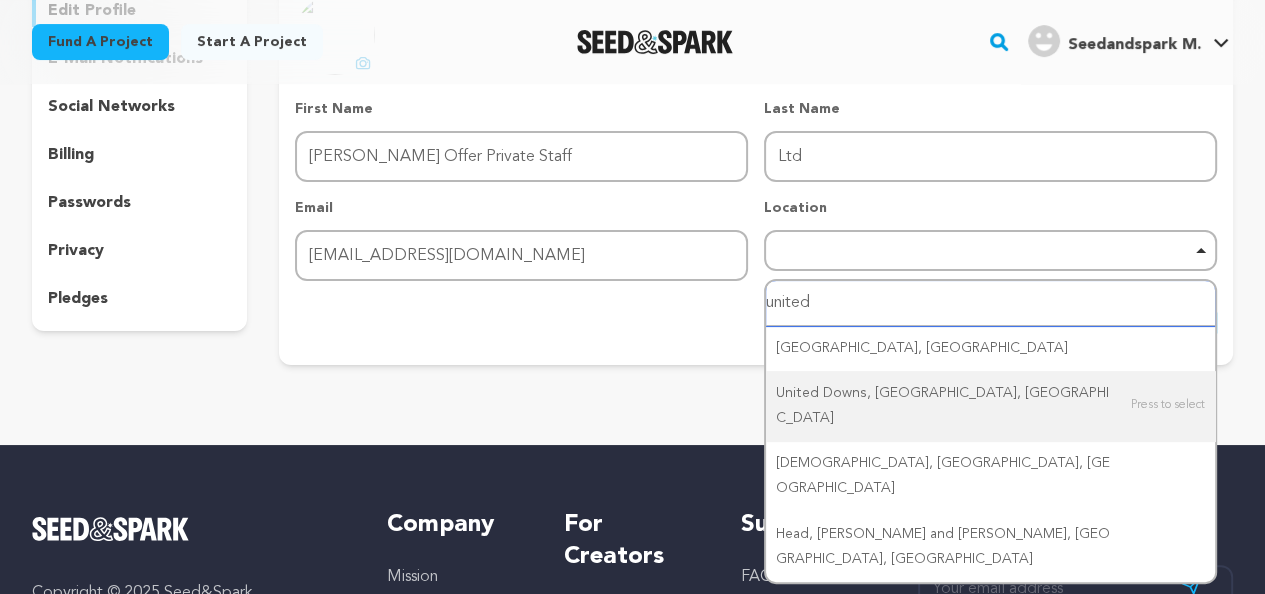 scroll, scrollTop: 200, scrollLeft: 0, axis: vertical 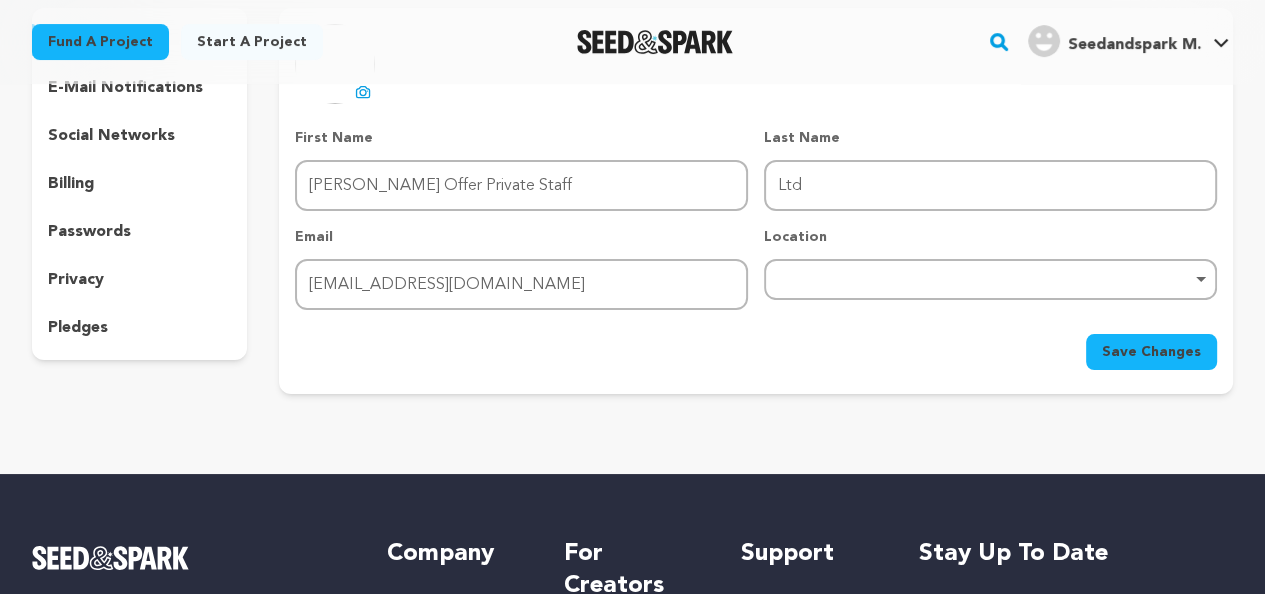 click on "Remove item" at bounding box center (990, 279) 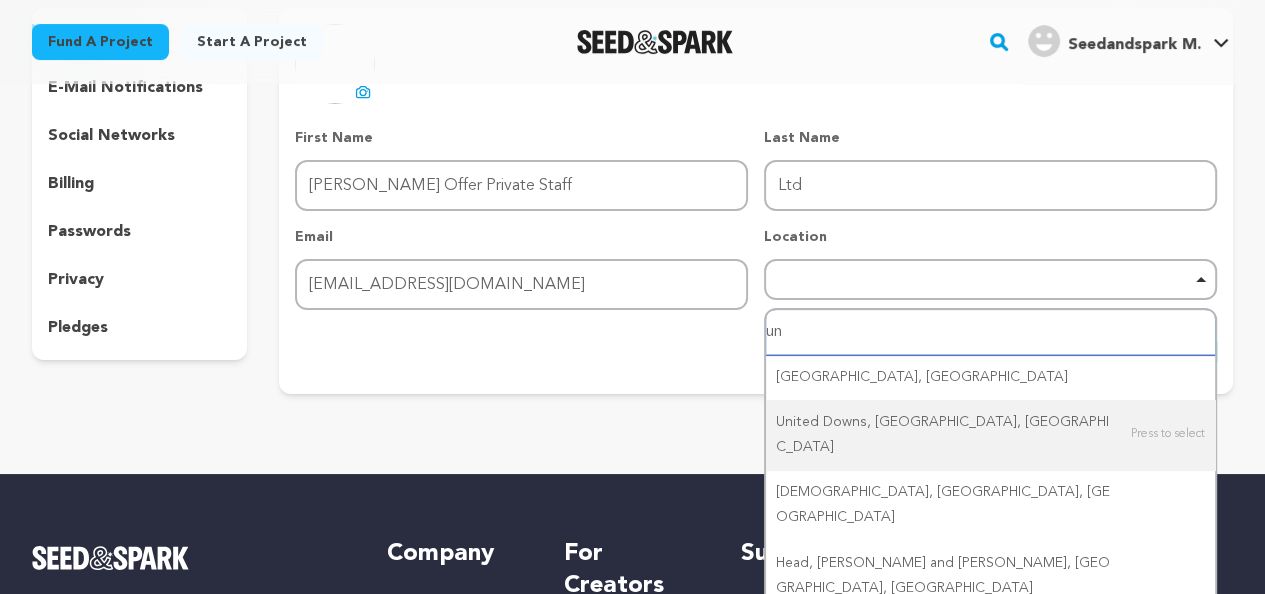 type on "u" 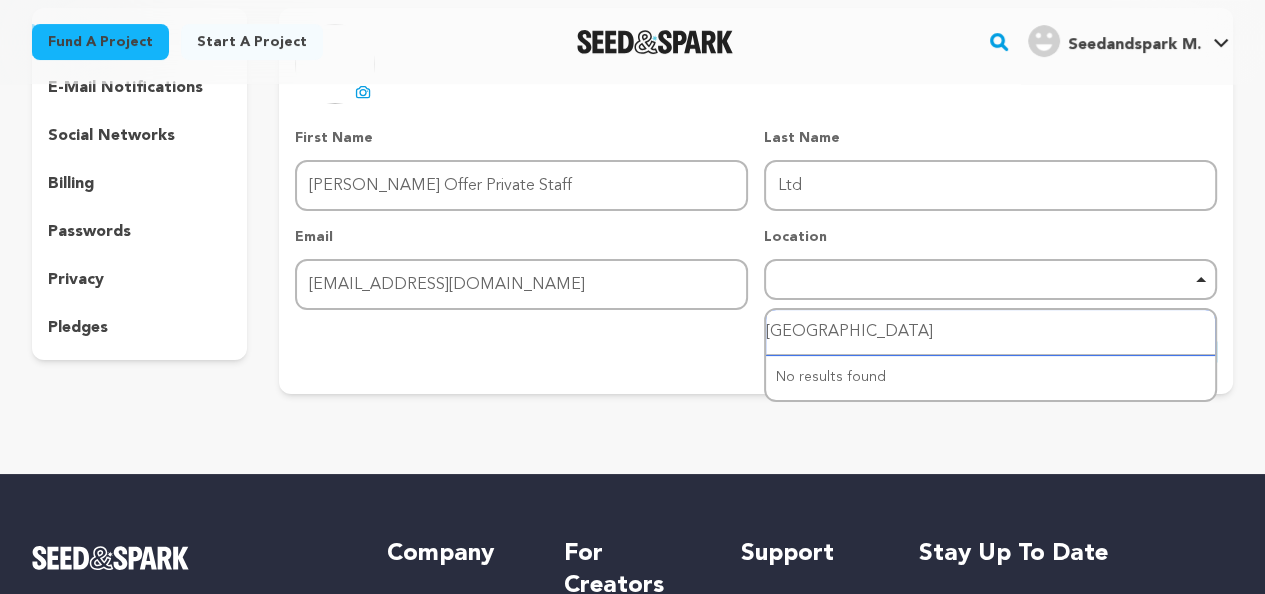 type on "london" 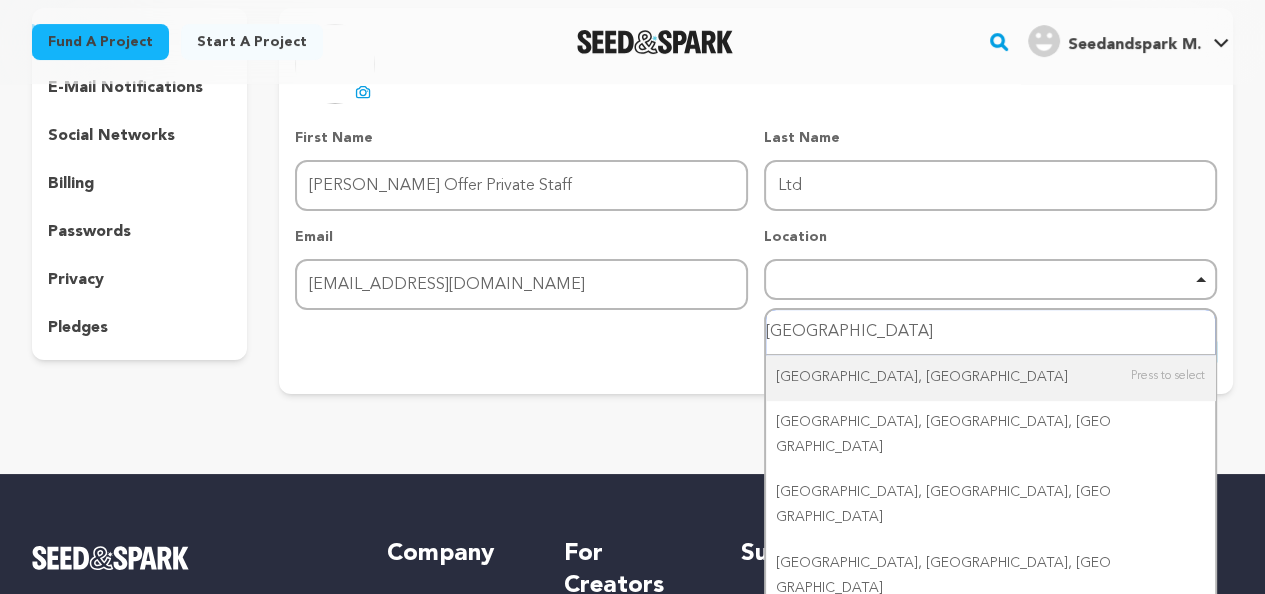 type 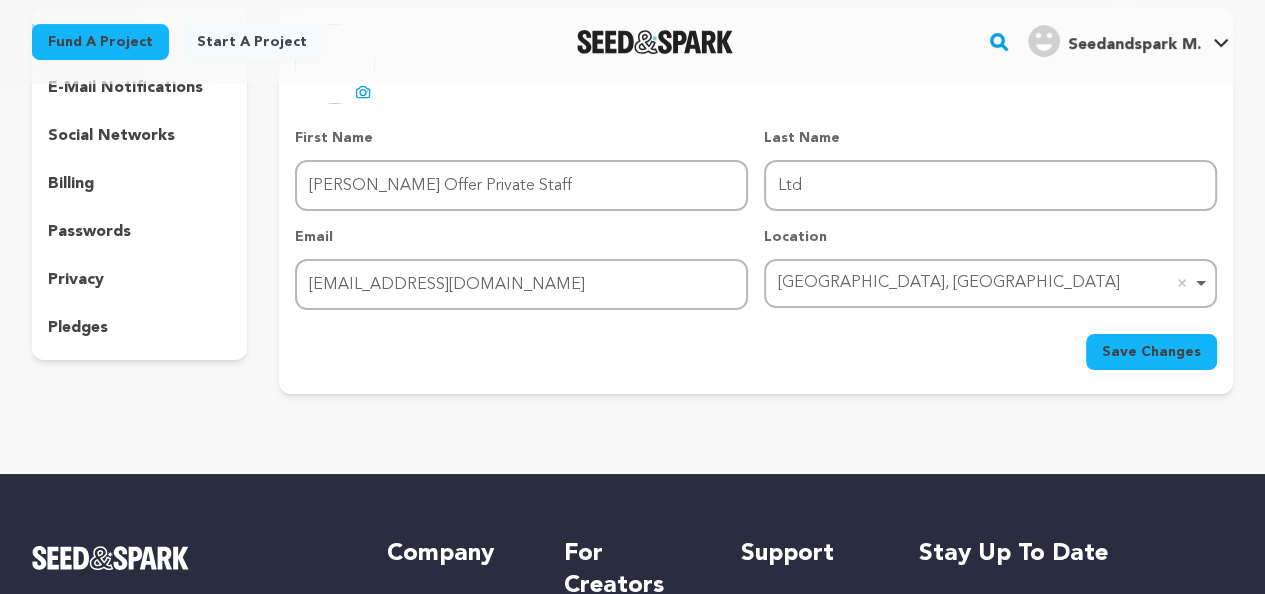 click on "Save Changes" at bounding box center (1151, 352) 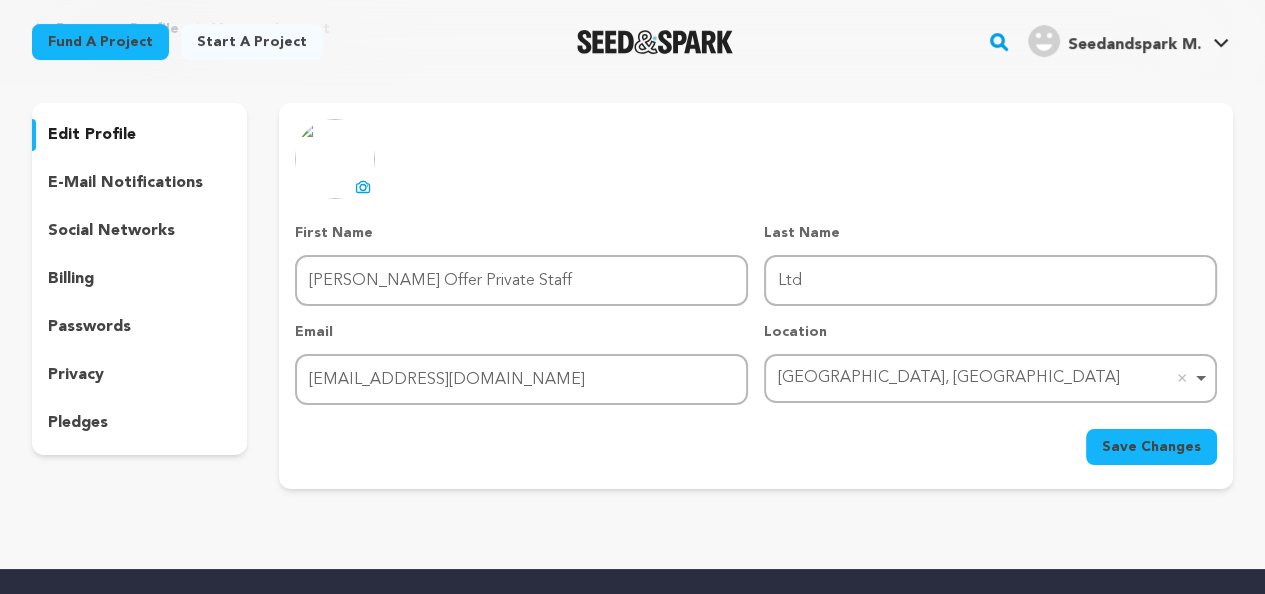 scroll, scrollTop: 0, scrollLeft: 0, axis: both 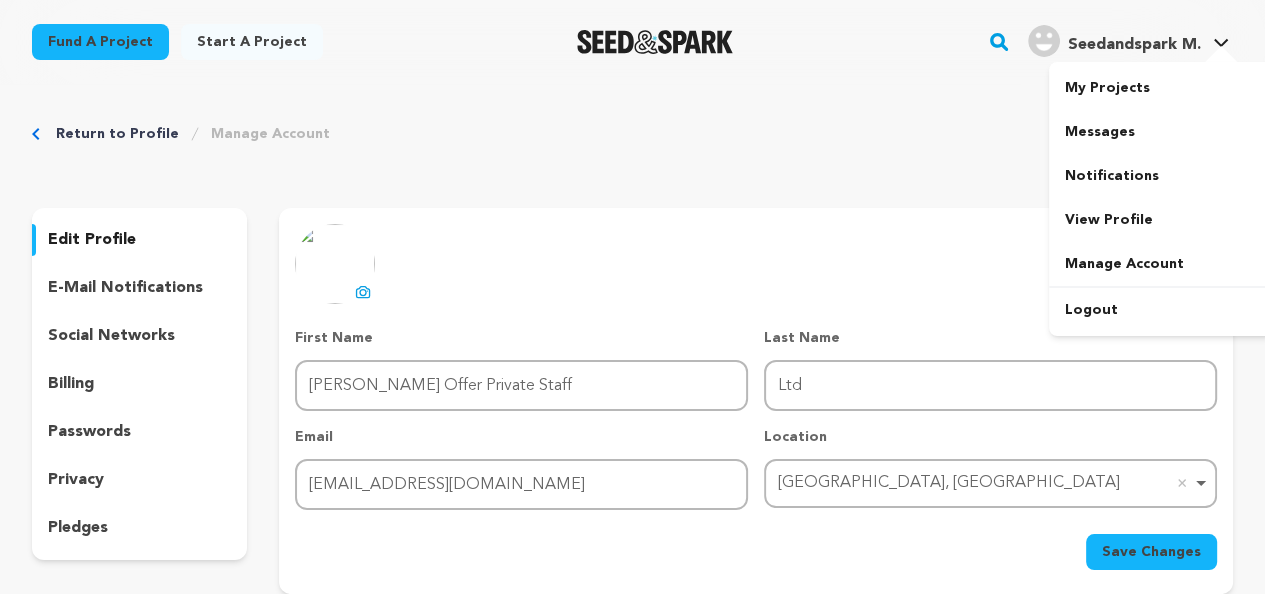 click 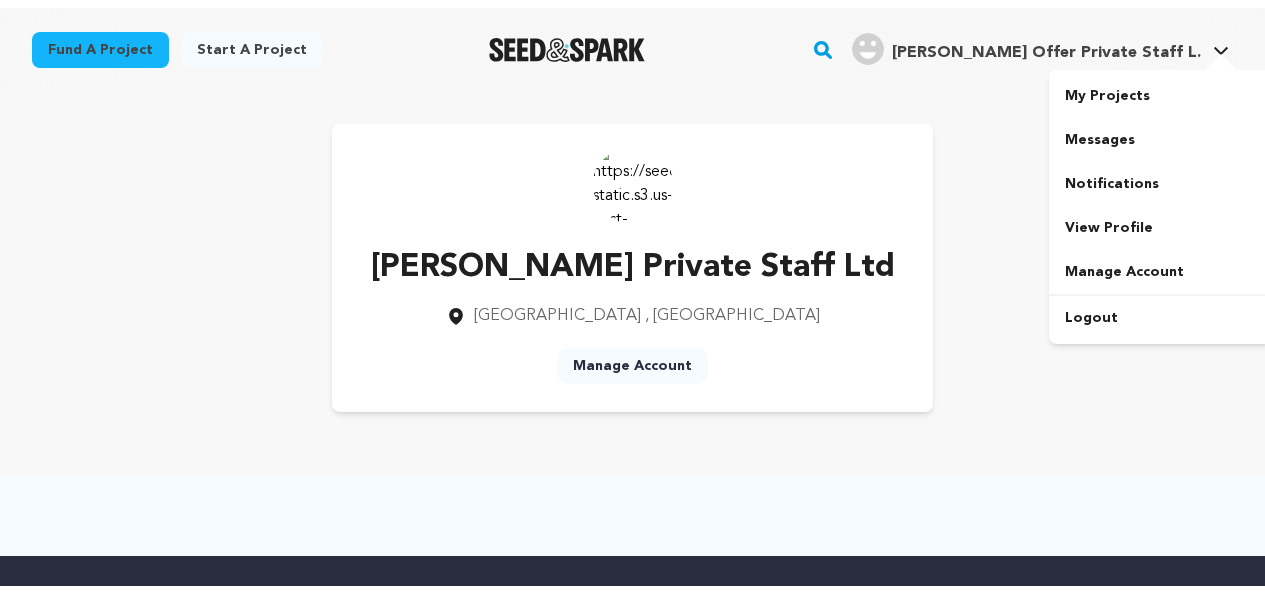 scroll, scrollTop: 0, scrollLeft: 0, axis: both 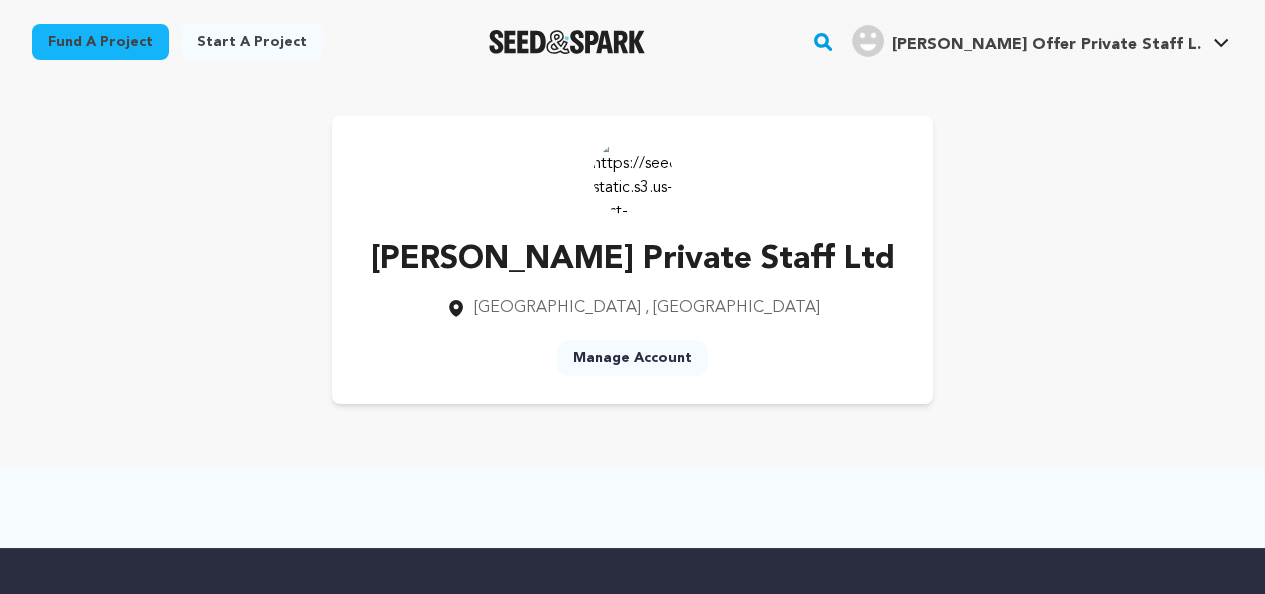 click on "Manage Account" at bounding box center [632, 358] 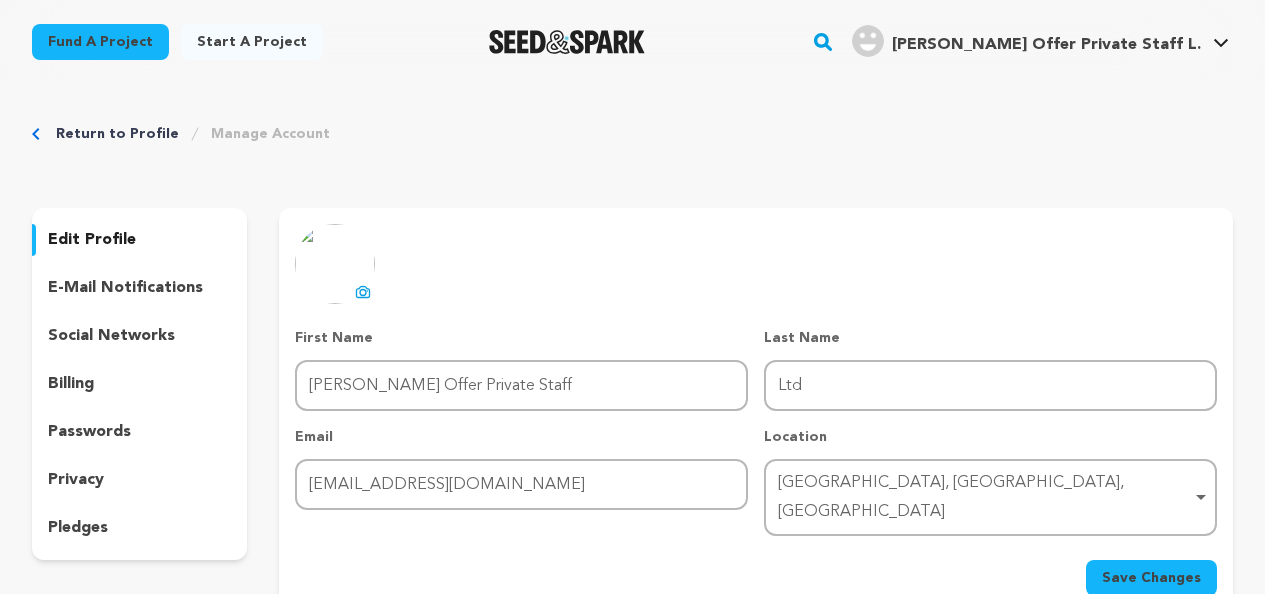 scroll, scrollTop: 0, scrollLeft: 0, axis: both 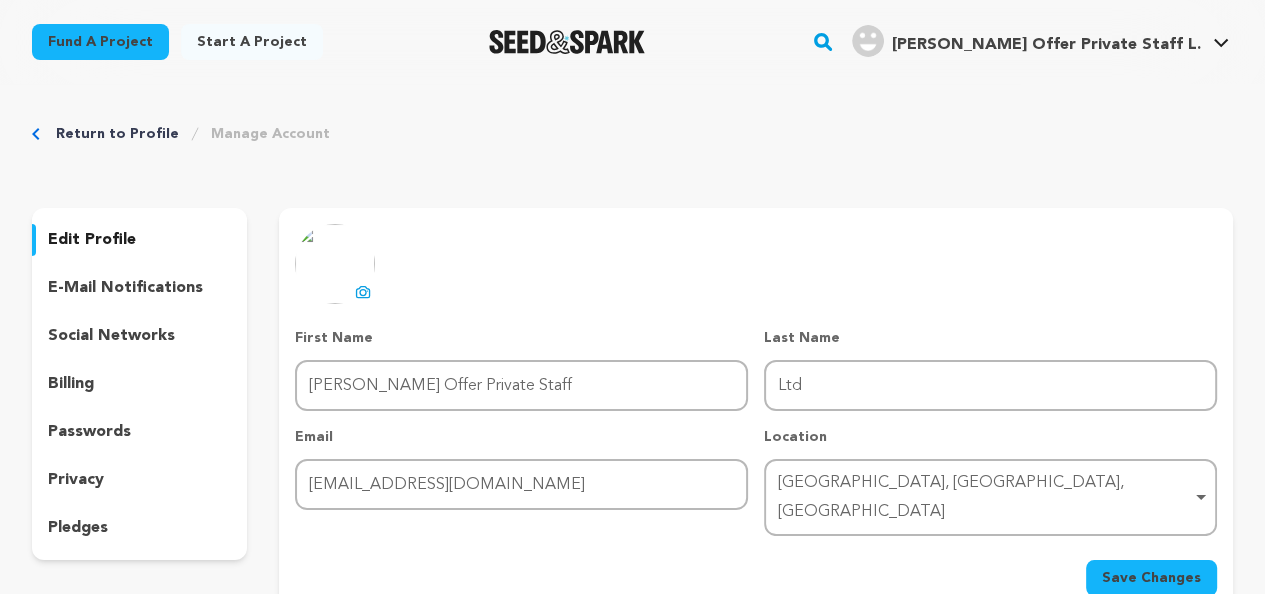 click 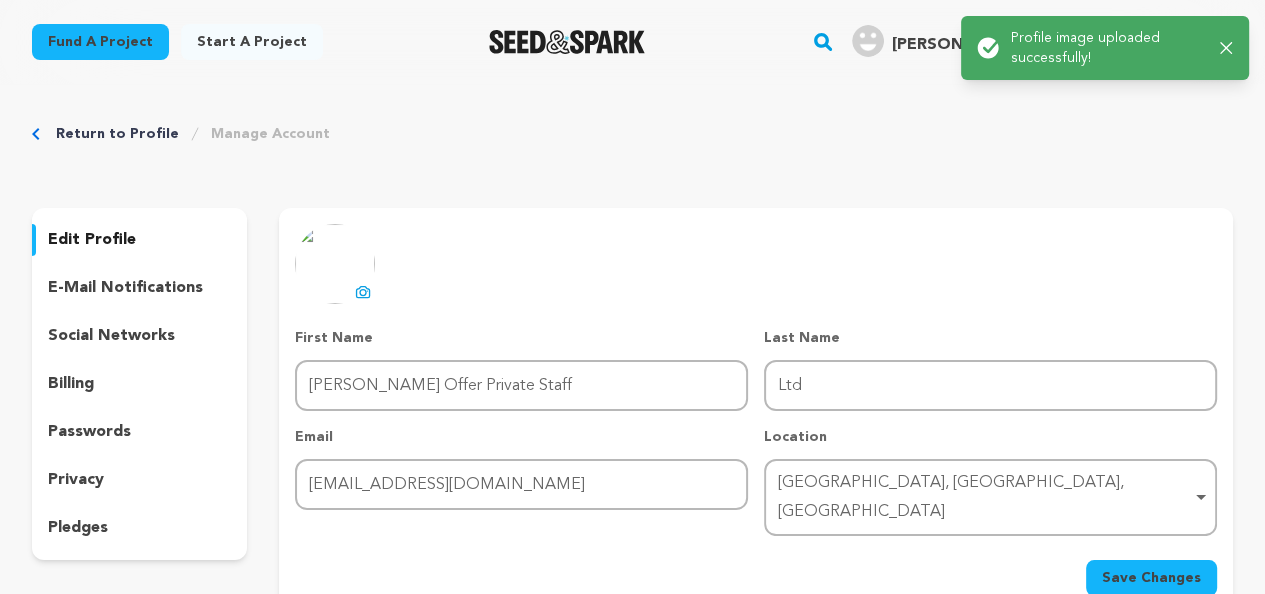 click on "Save Changes" at bounding box center [1151, 578] 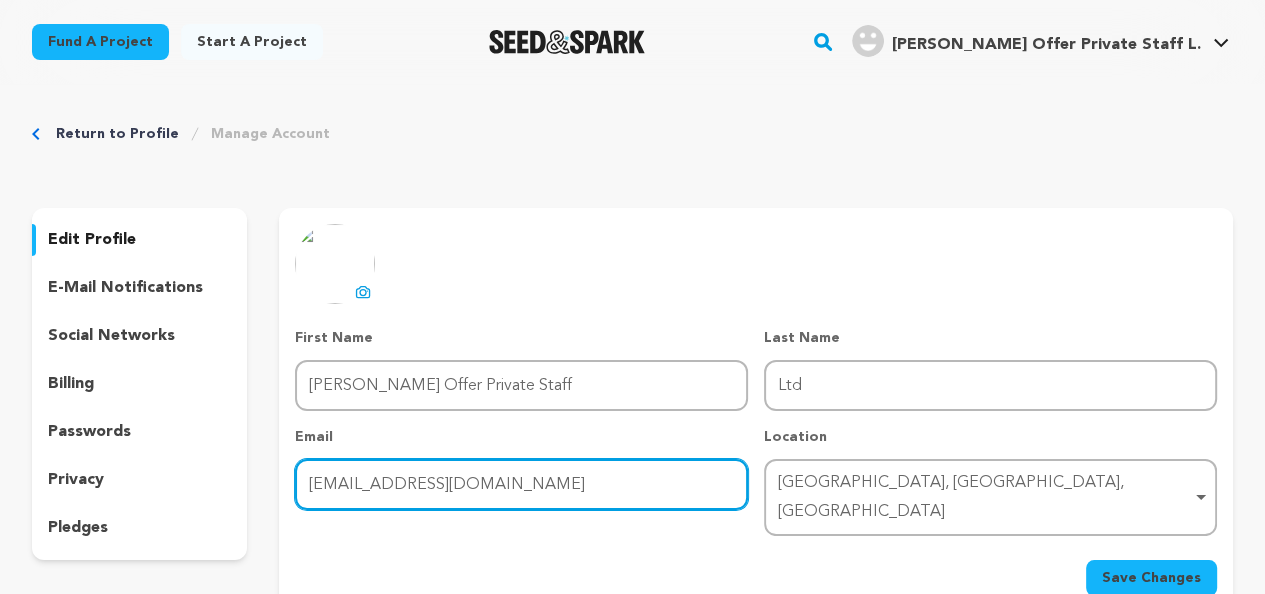 click on "melissaps232@gmail.com" at bounding box center (521, 484) 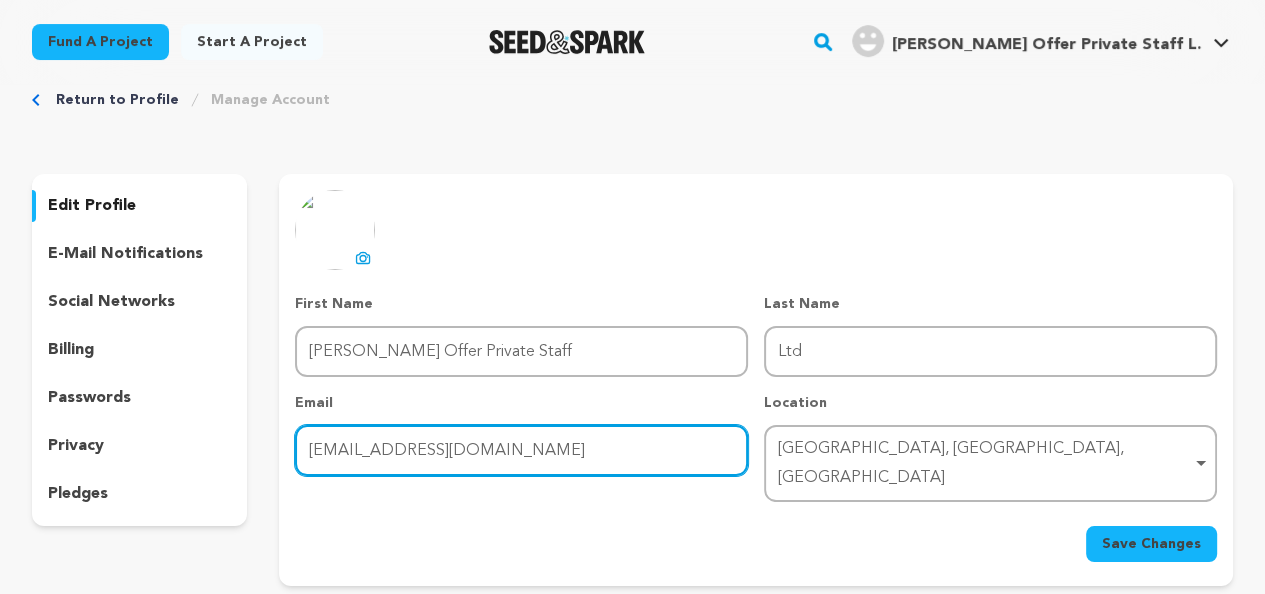 scroll, scrollTop: 0, scrollLeft: 0, axis: both 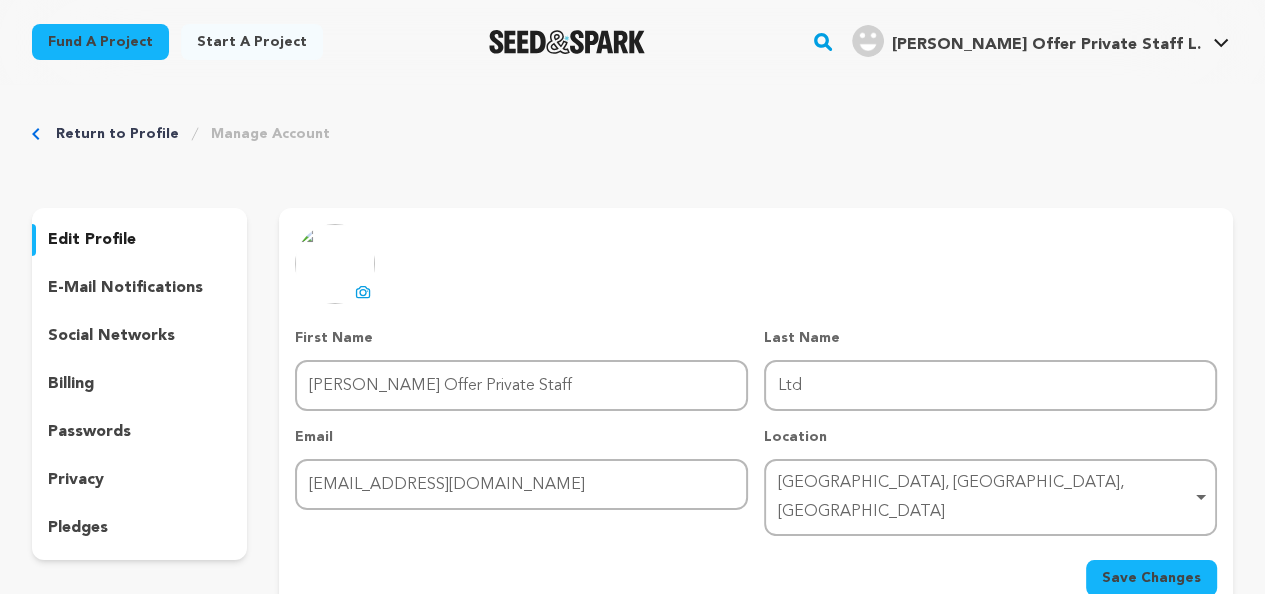 click on "uploading spinner
upload profile image
First Name
First Name
Melissa Offer Private Staff
Last Name
Last Name
Ltd
Email
Email
melissaps232@gmail.com
Location
London, England, United Kingdom  London, England, United Kingdom Remove item  London, England, United Kingdom" at bounding box center (756, 410) 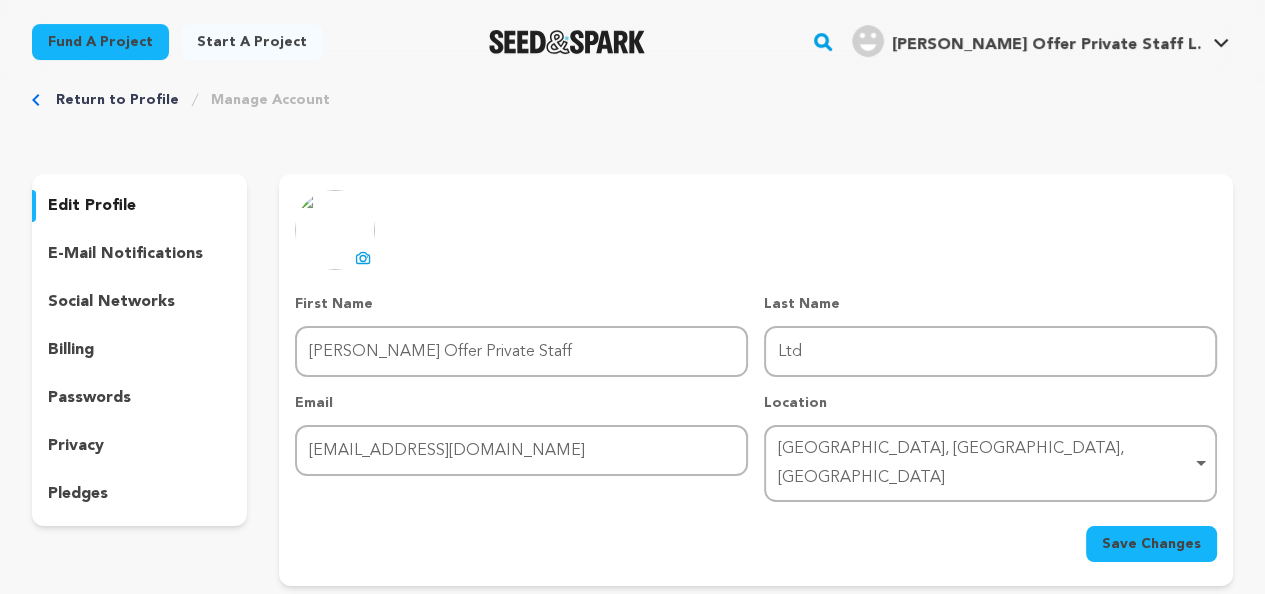 scroll, scrollTop: 0, scrollLeft: 0, axis: both 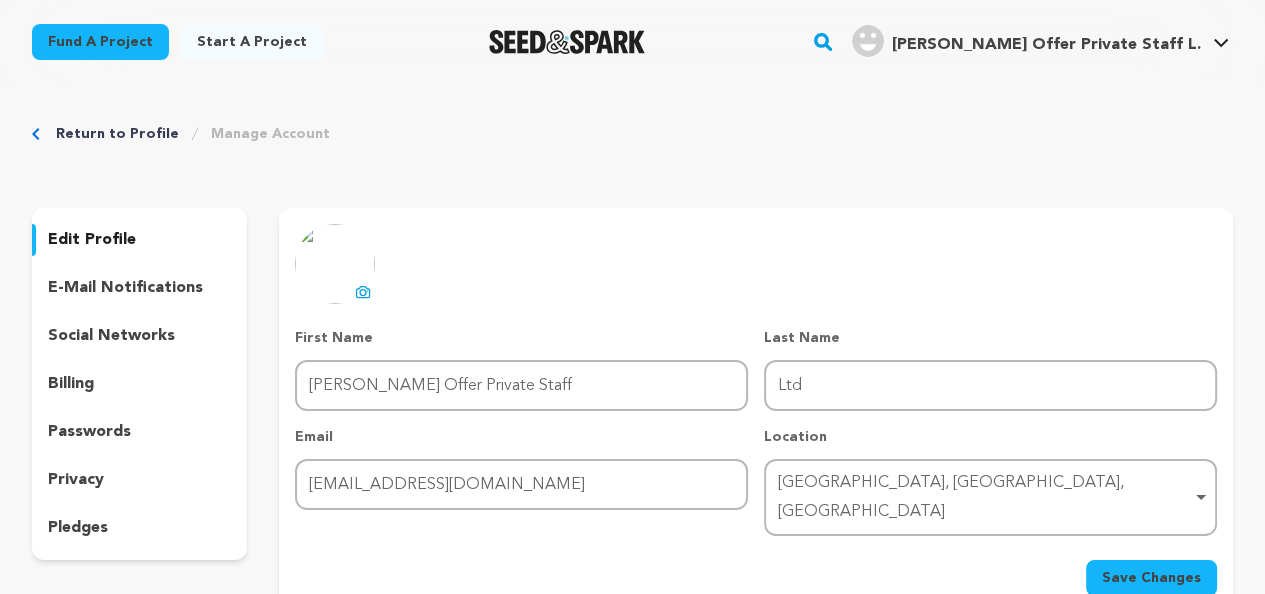click on "social networks" at bounding box center (111, 336) 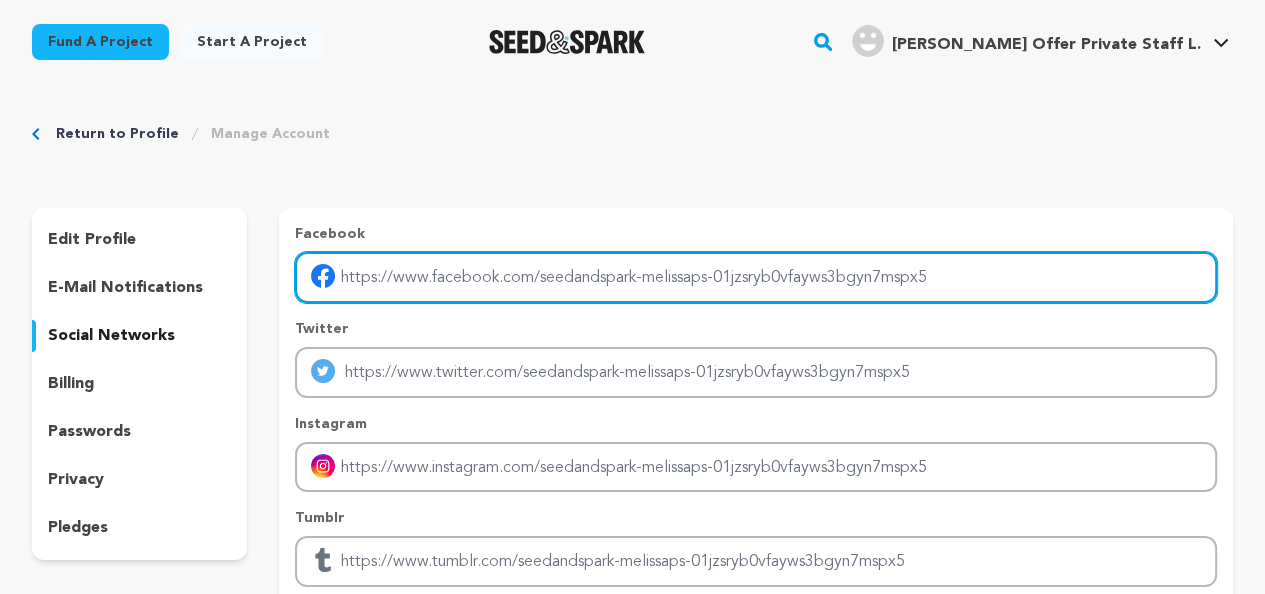 click at bounding box center (756, 277) 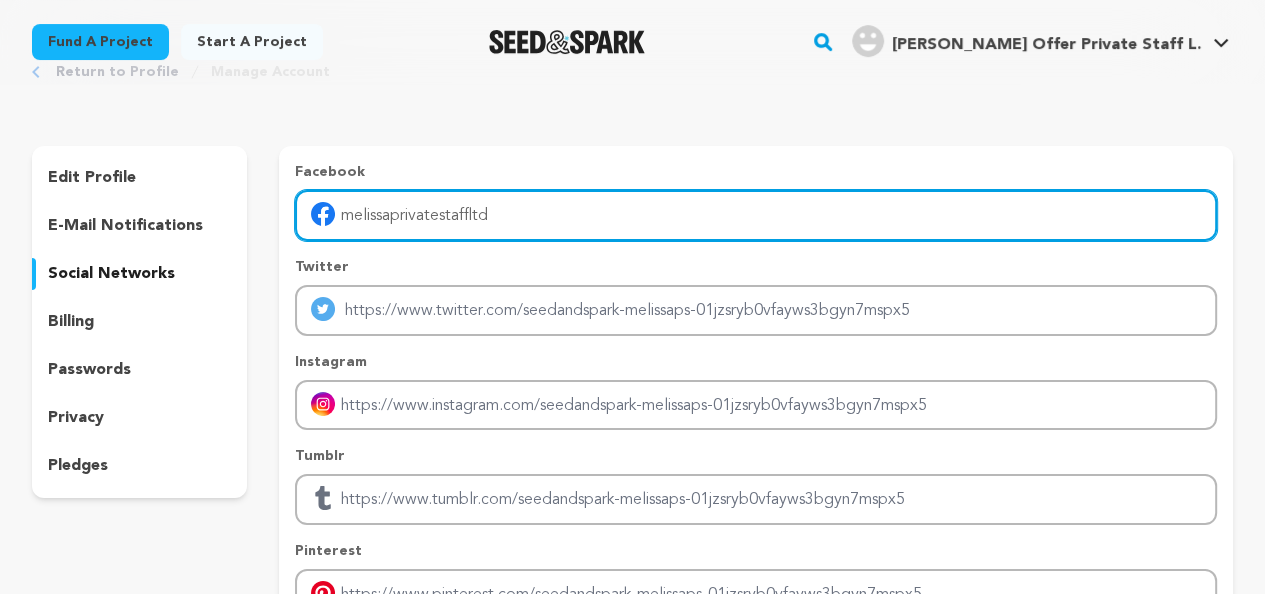 scroll, scrollTop: 0, scrollLeft: 0, axis: both 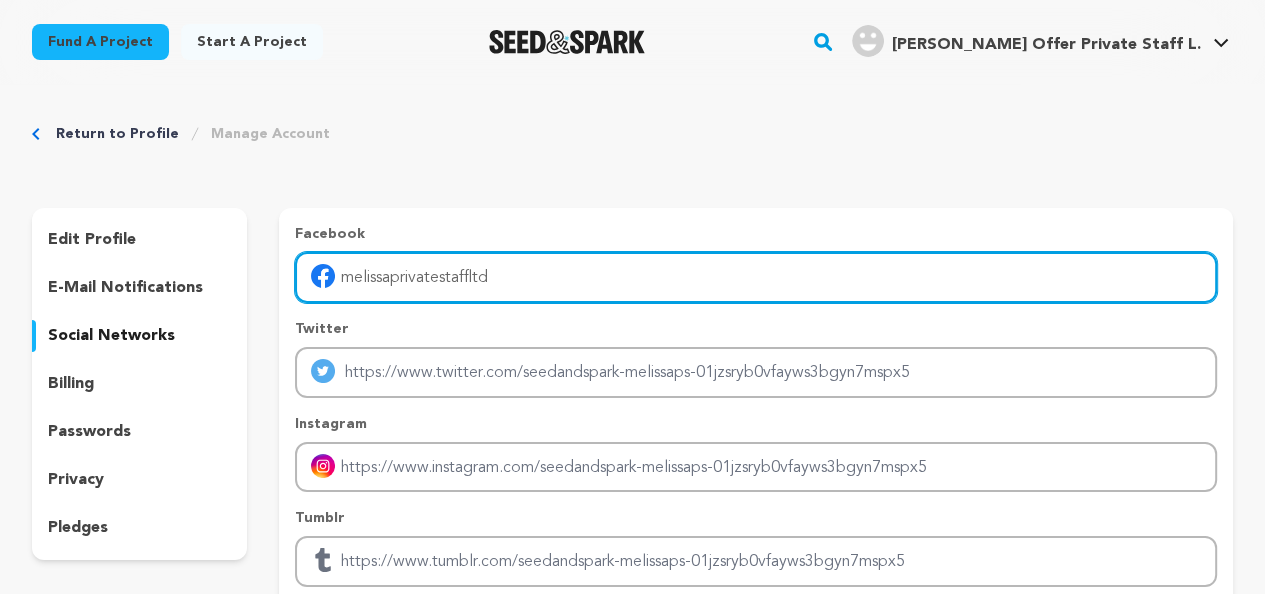 click on "melissaprivatestaffltd" at bounding box center (756, 277) 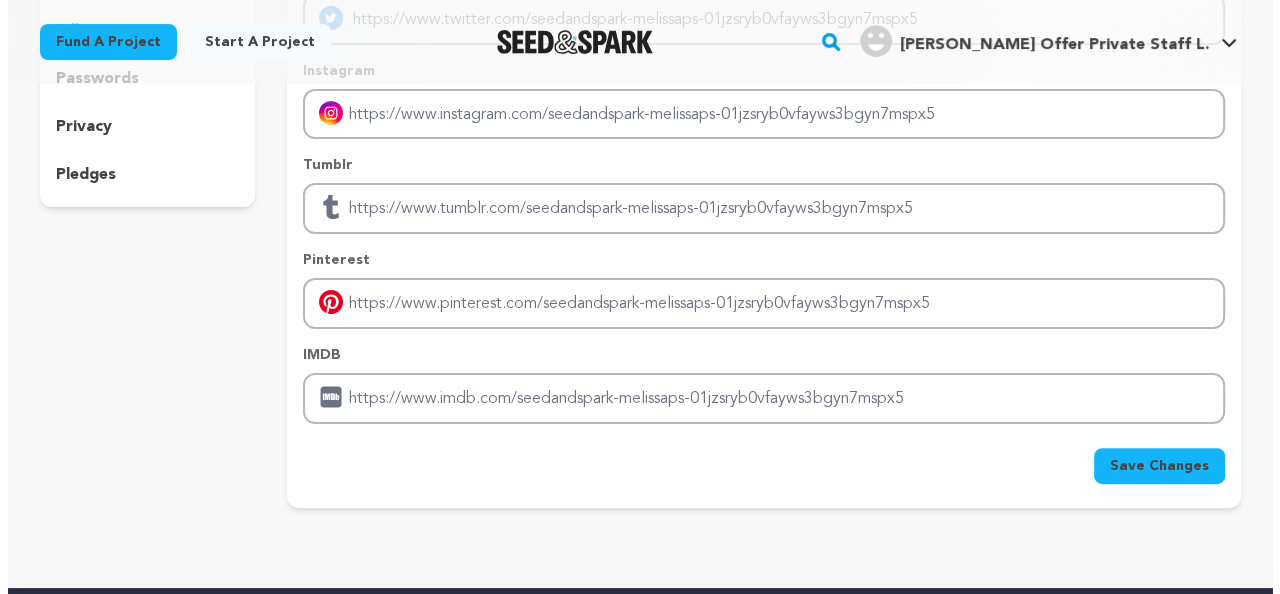 scroll, scrollTop: 400, scrollLeft: 0, axis: vertical 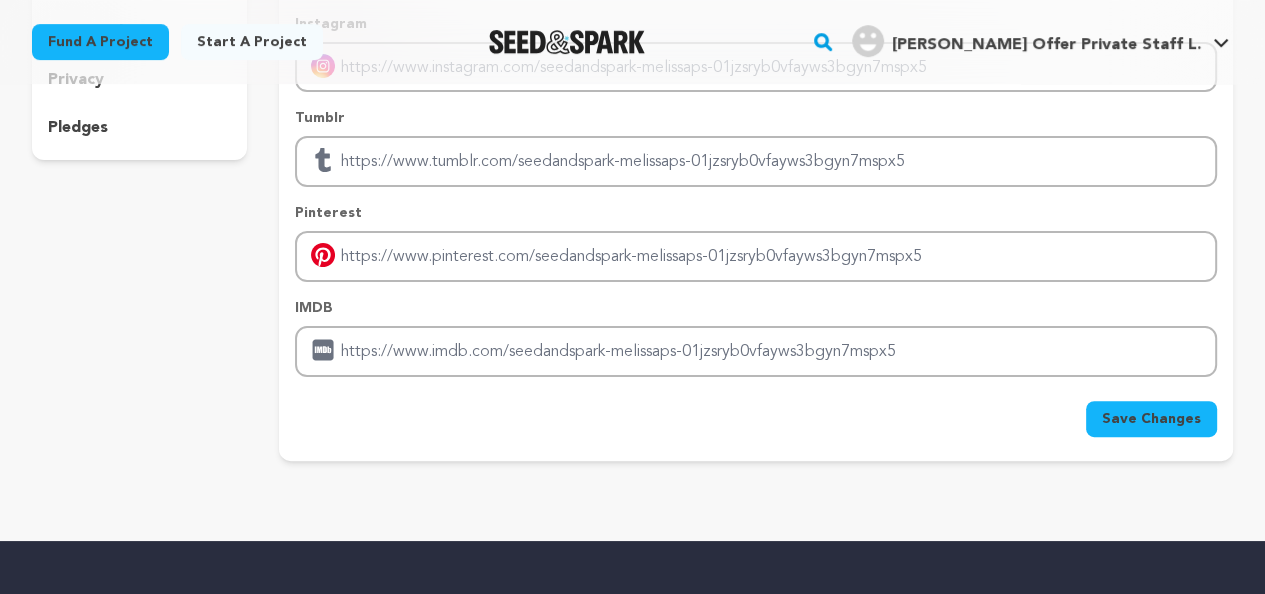 type on "https://www.facebook.com/melissaprivatestaffltd/" 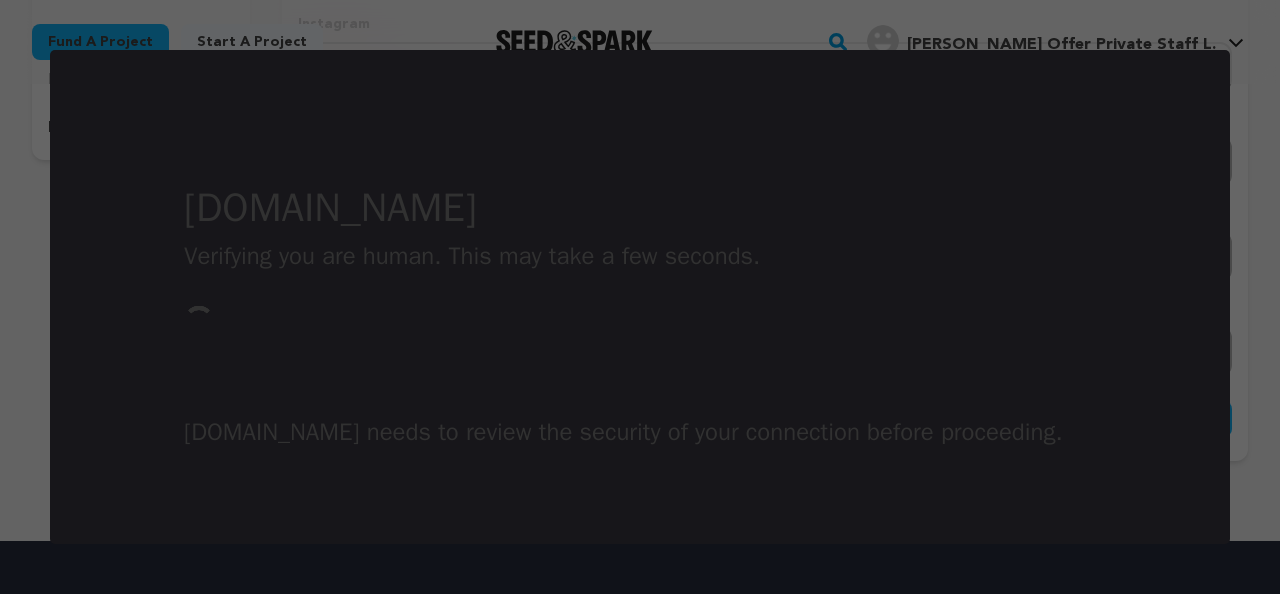 scroll, scrollTop: 0, scrollLeft: 0, axis: both 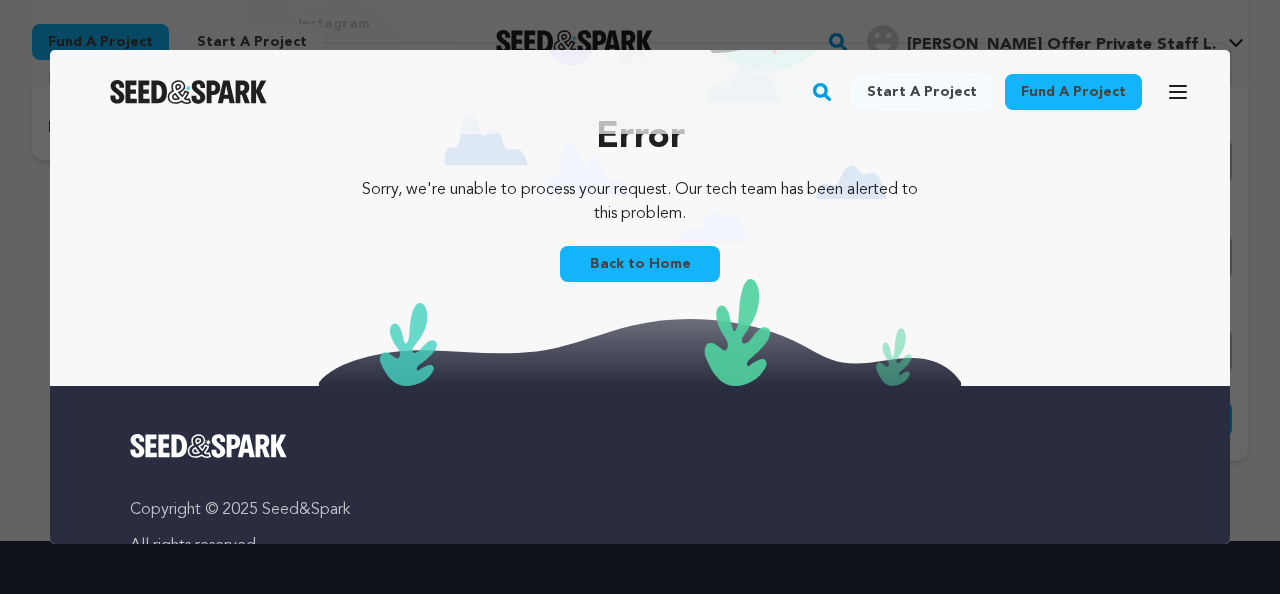 click on "Back to Home" at bounding box center [640, 264] 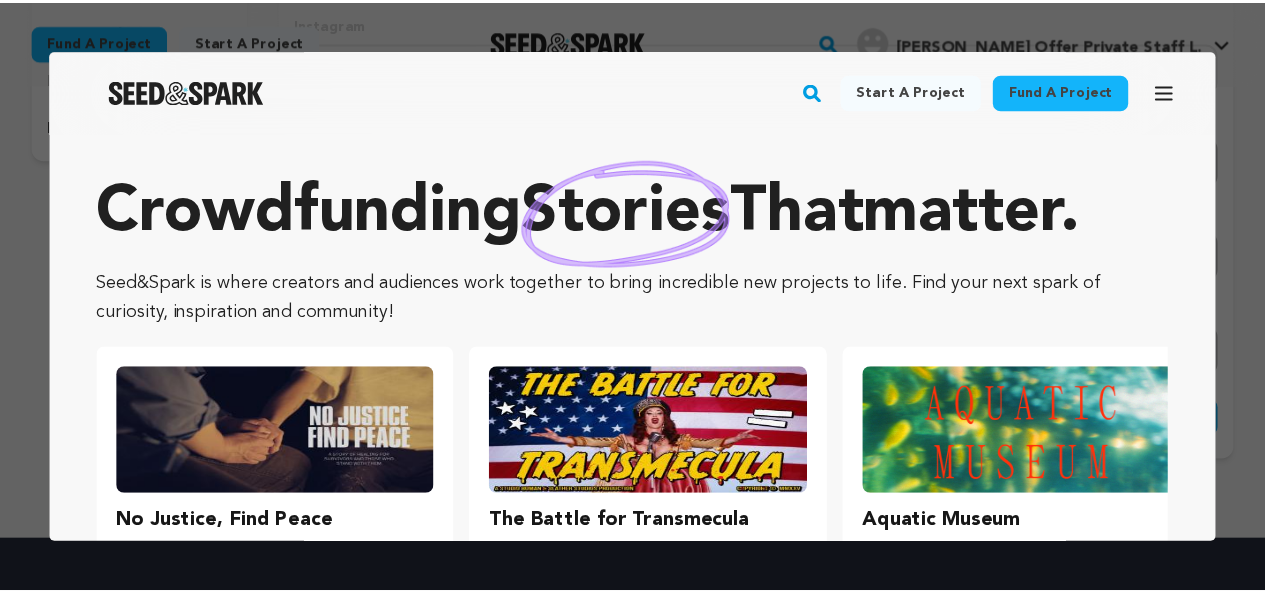 scroll, scrollTop: 0, scrollLeft: 0, axis: both 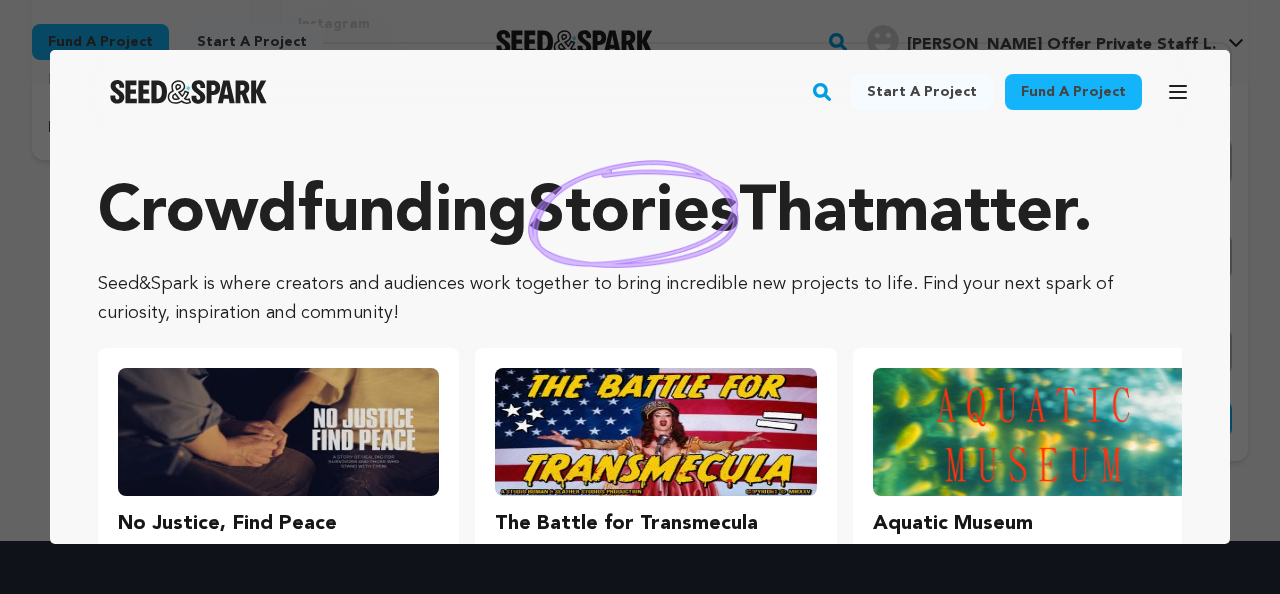click at bounding box center [640, 297] 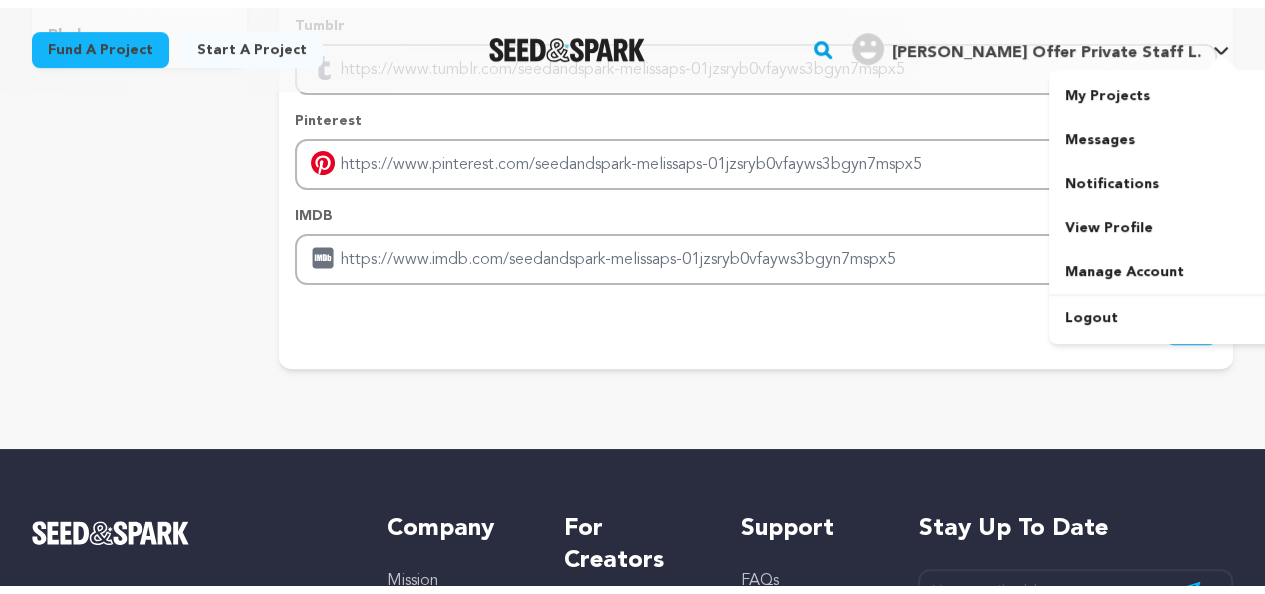 scroll, scrollTop: 300, scrollLeft: 0, axis: vertical 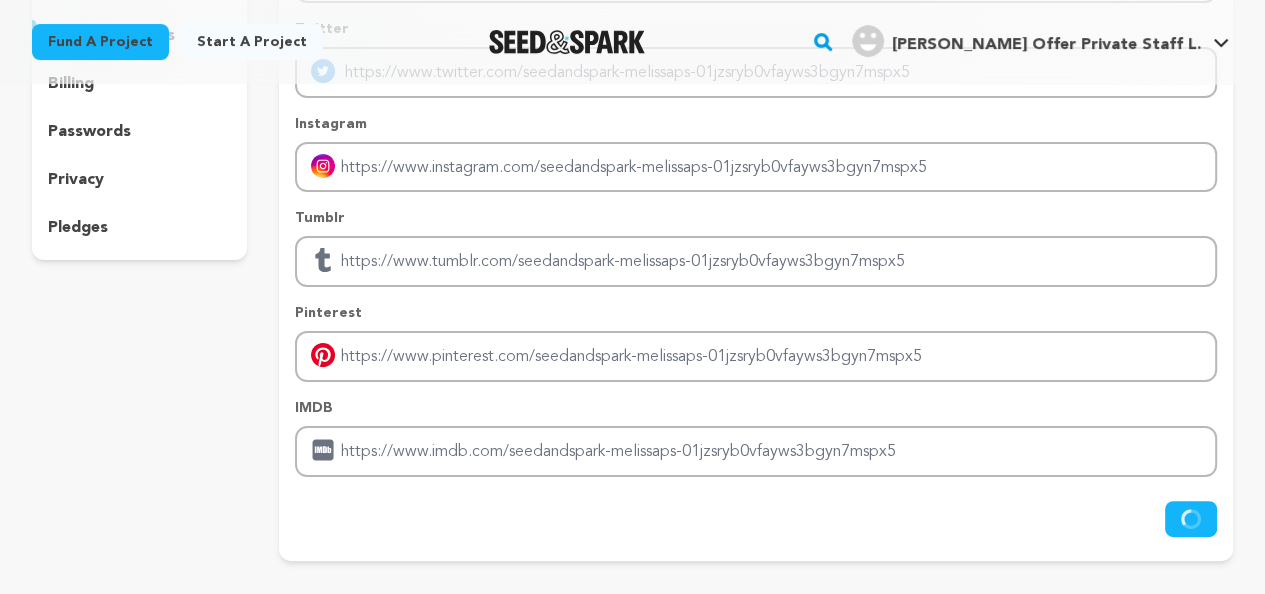 click 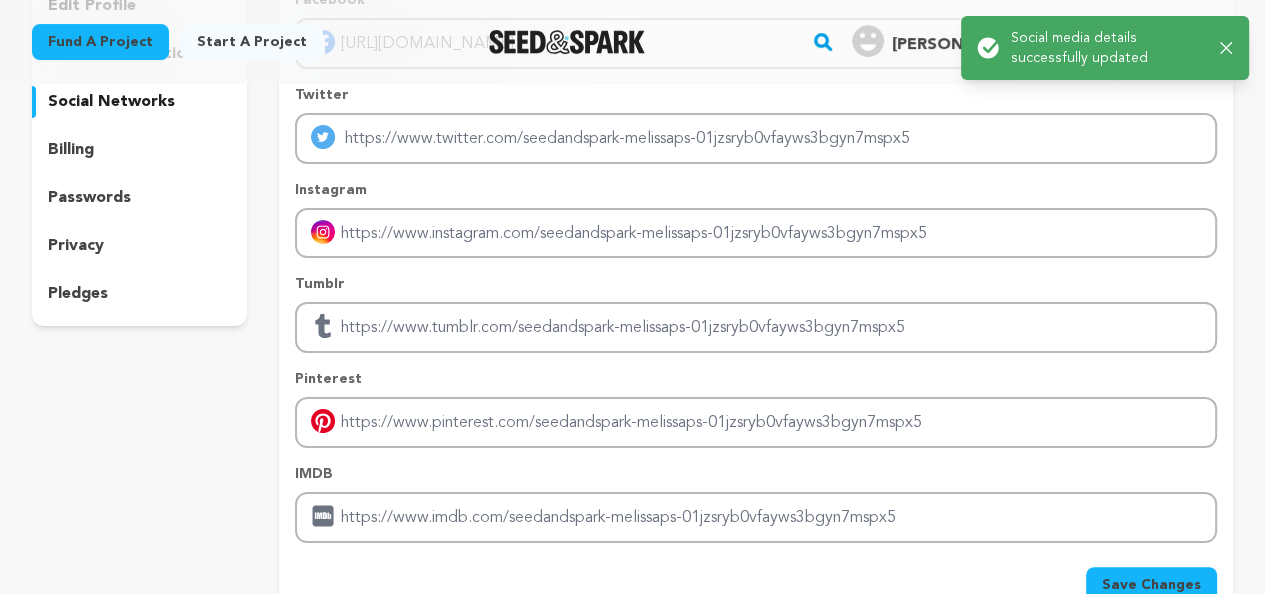 scroll, scrollTop: 0, scrollLeft: 0, axis: both 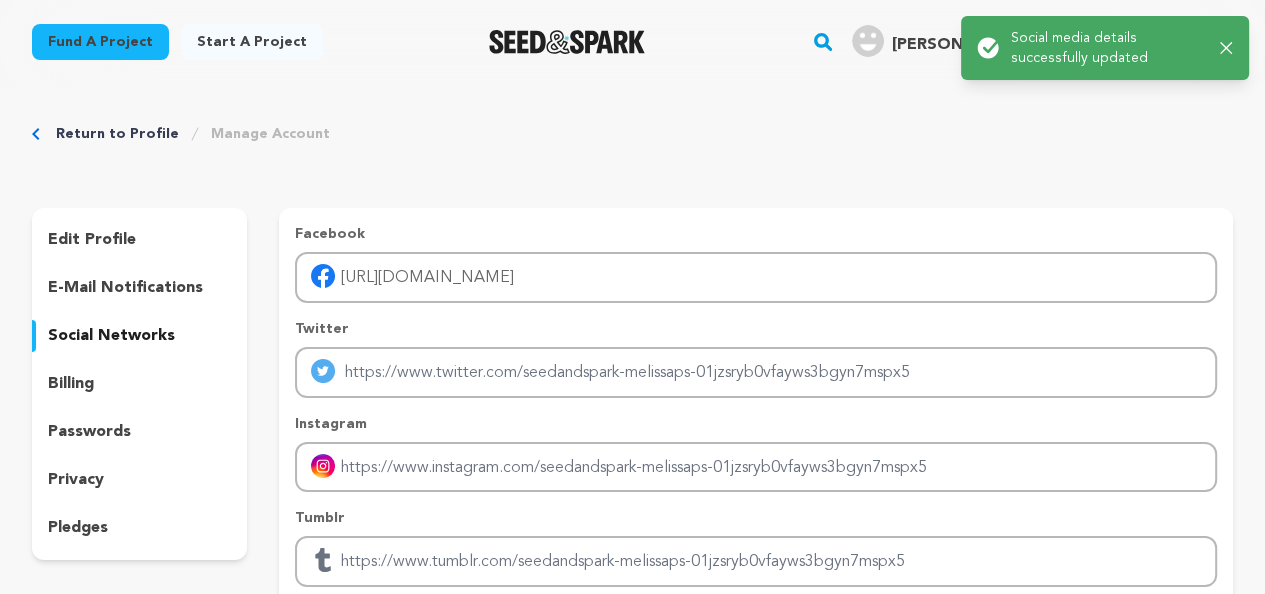click on "Success:
Info:
Warning:
Error:
Social media details successfully updated
Close notification" at bounding box center [1105, 48] 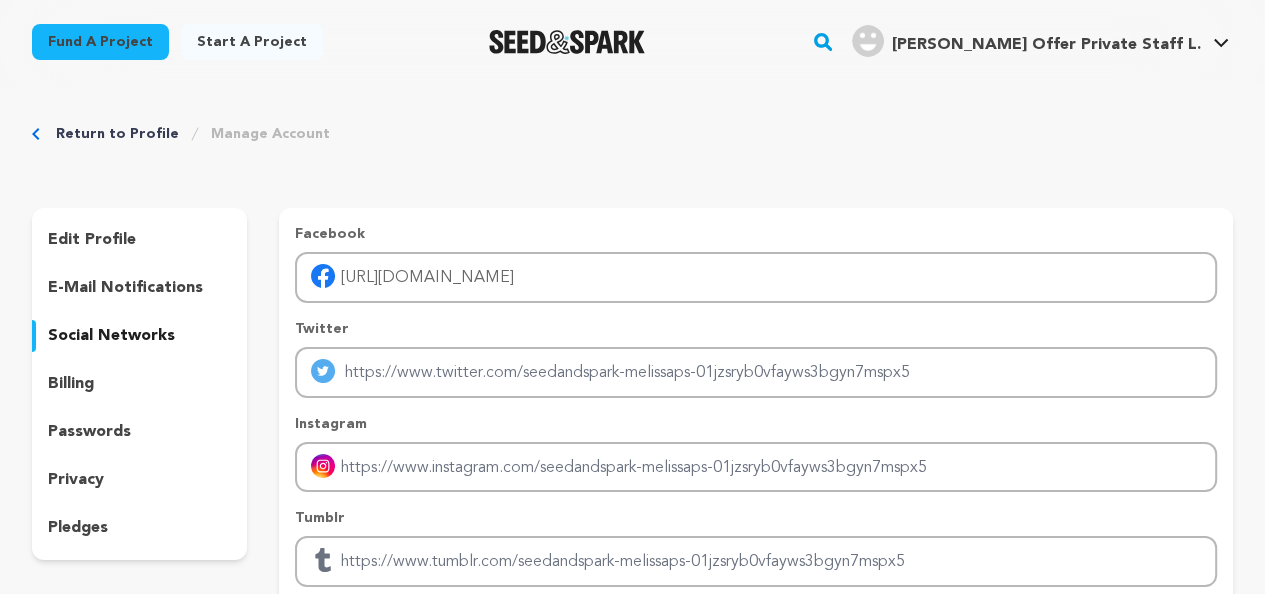click on "edit profile" at bounding box center (92, 240) 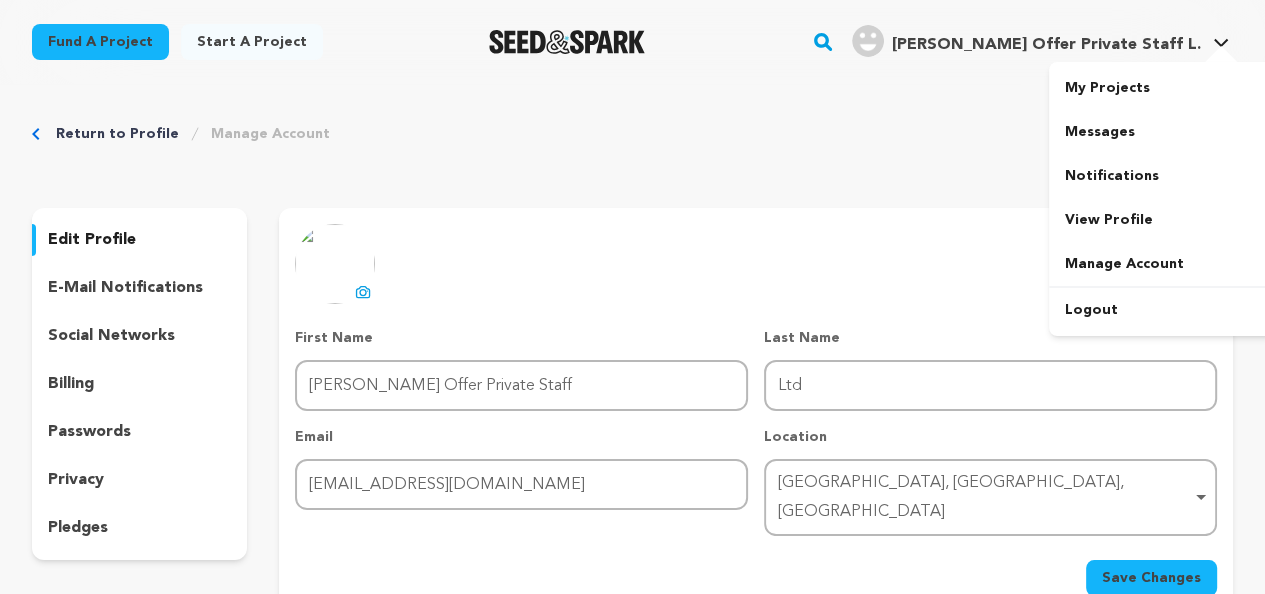 click on "[PERSON_NAME] Offer Private Staff  L." at bounding box center (1046, 45) 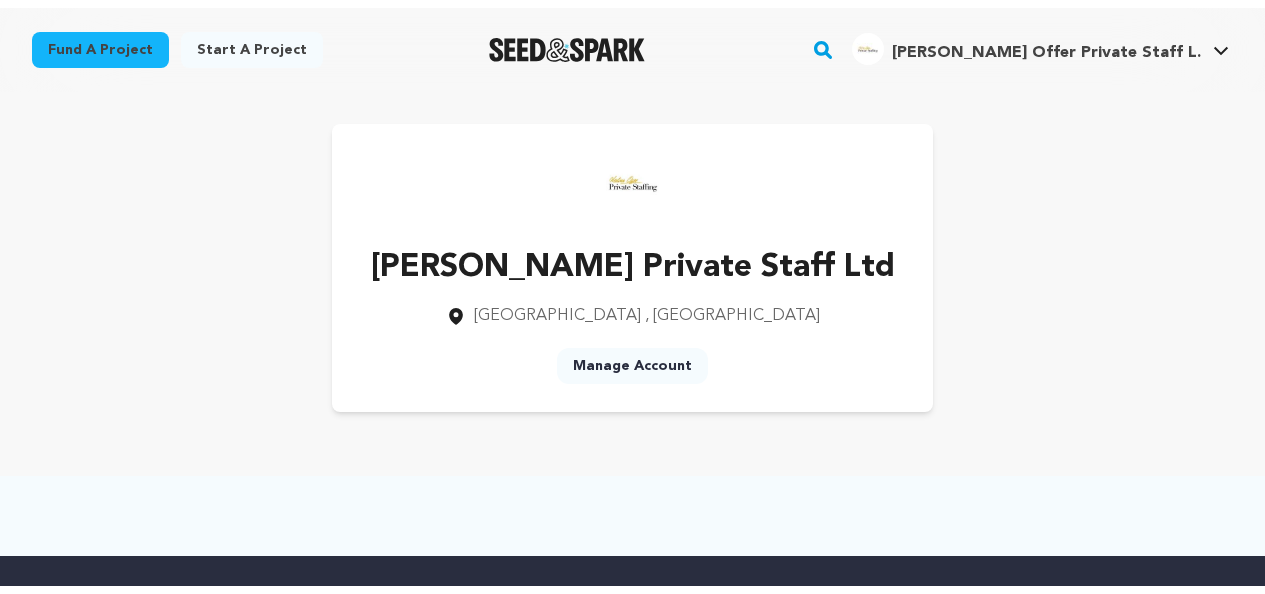 scroll, scrollTop: 0, scrollLeft: 0, axis: both 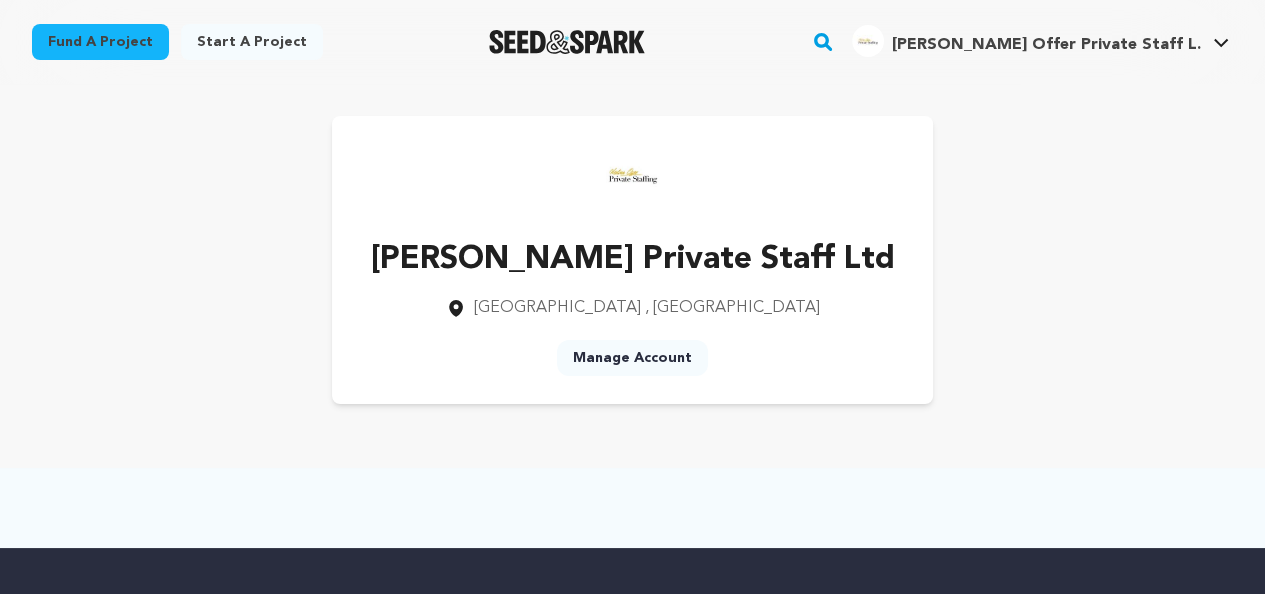 click on "[PERSON_NAME] Offer Private Staff  L." at bounding box center [1046, 45] 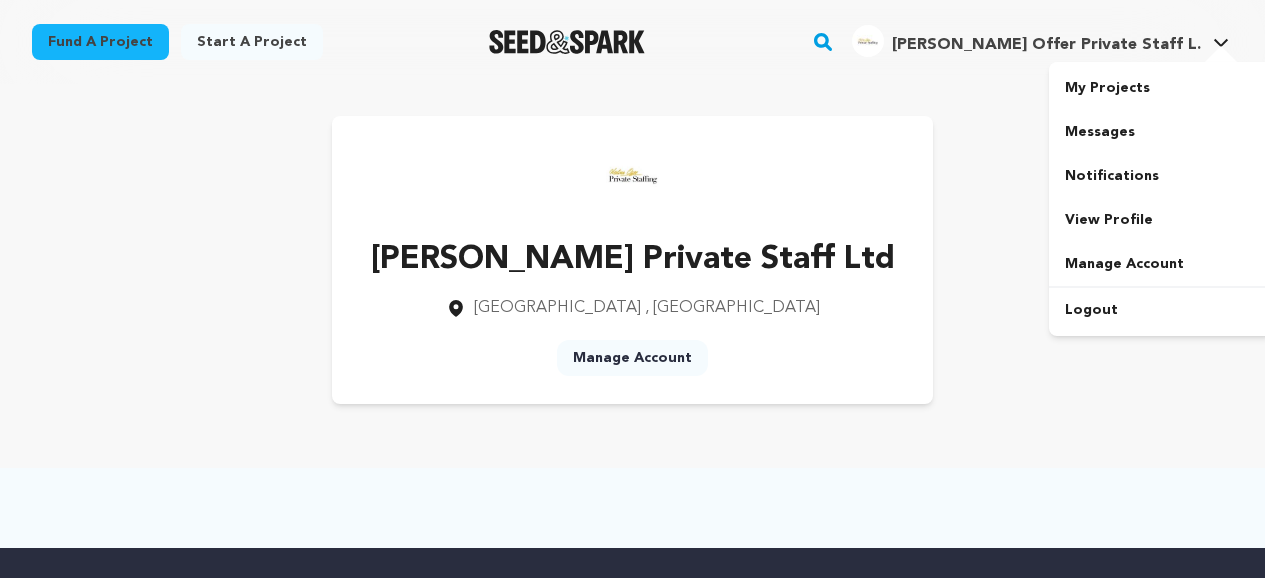 scroll, scrollTop: 0, scrollLeft: 0, axis: both 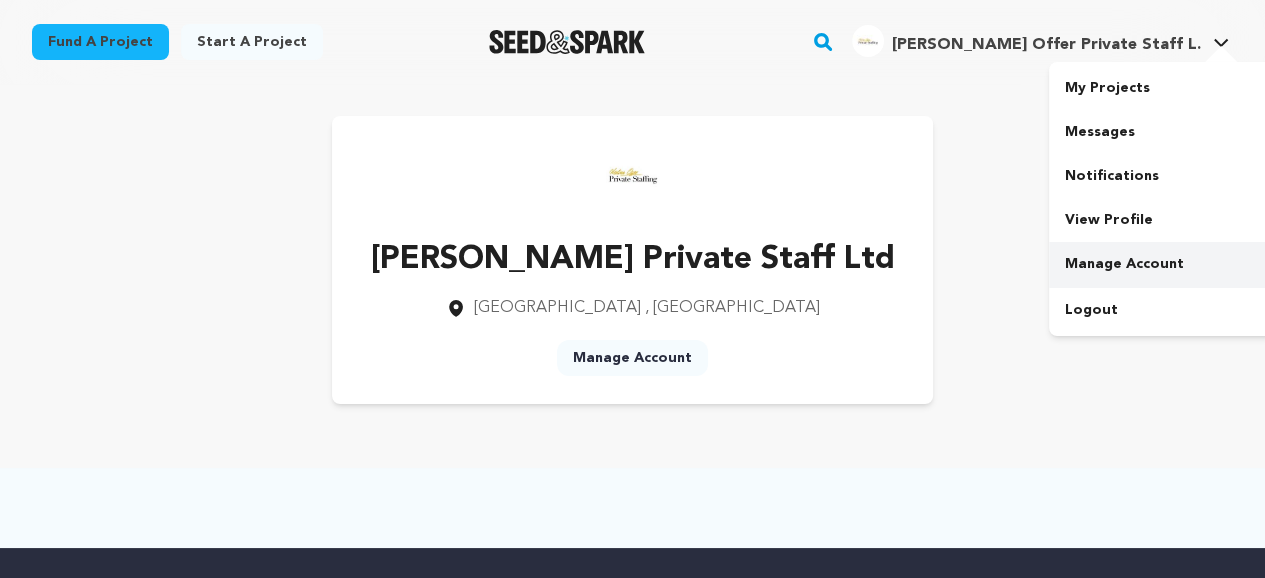 click on "Manage Account" at bounding box center [1161, 264] 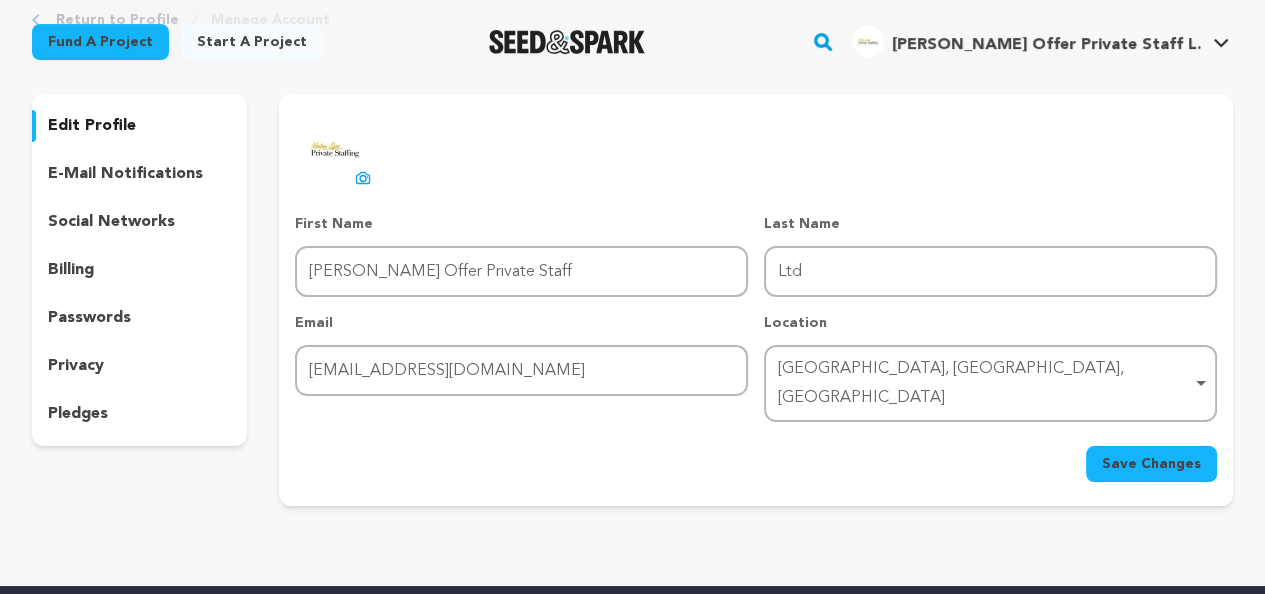 scroll, scrollTop: 0, scrollLeft: 0, axis: both 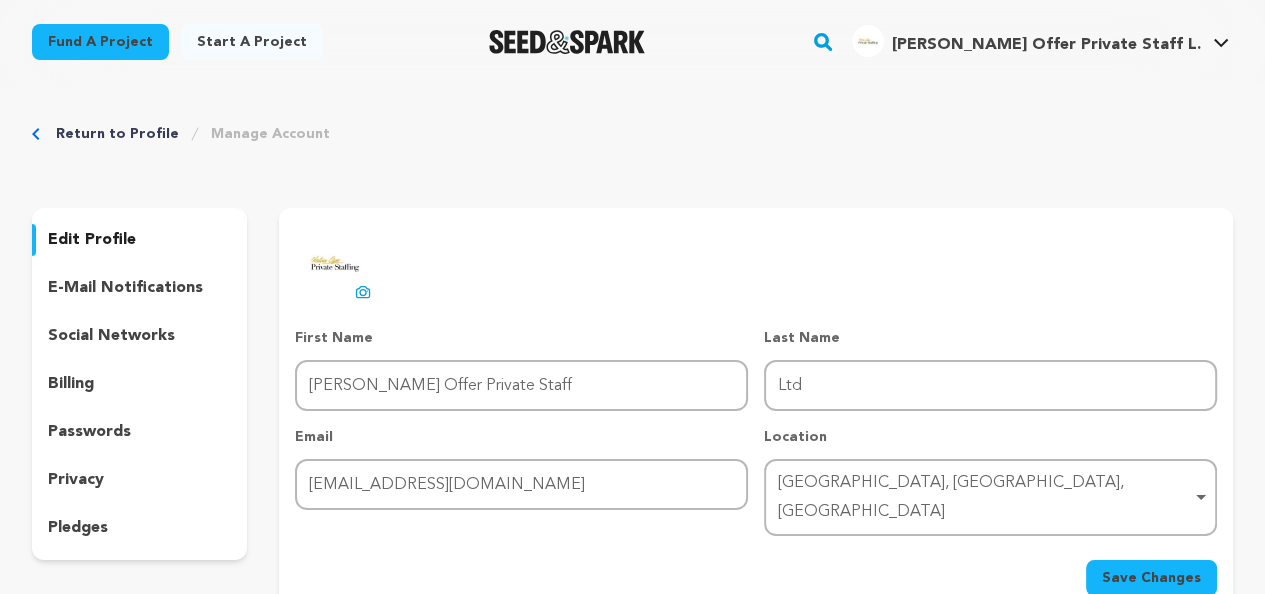 click on "pledges" at bounding box center [78, 528] 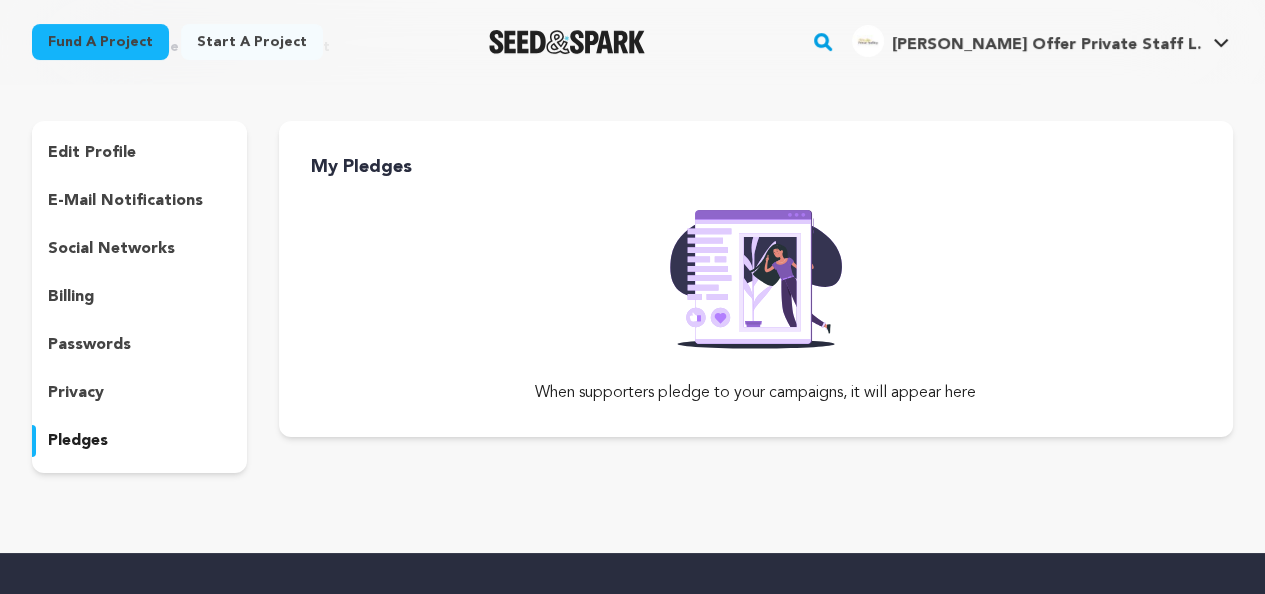 scroll, scrollTop: 200, scrollLeft: 0, axis: vertical 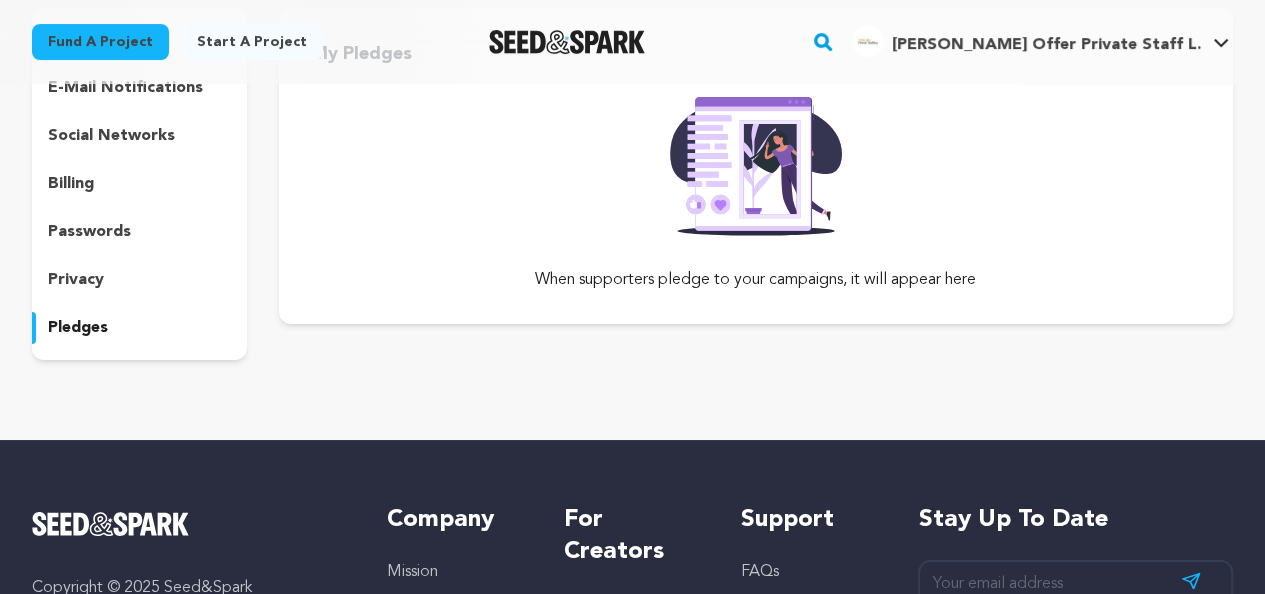 click on "When supporters pledge to your campaigns, it will appear here" at bounding box center (756, 280) 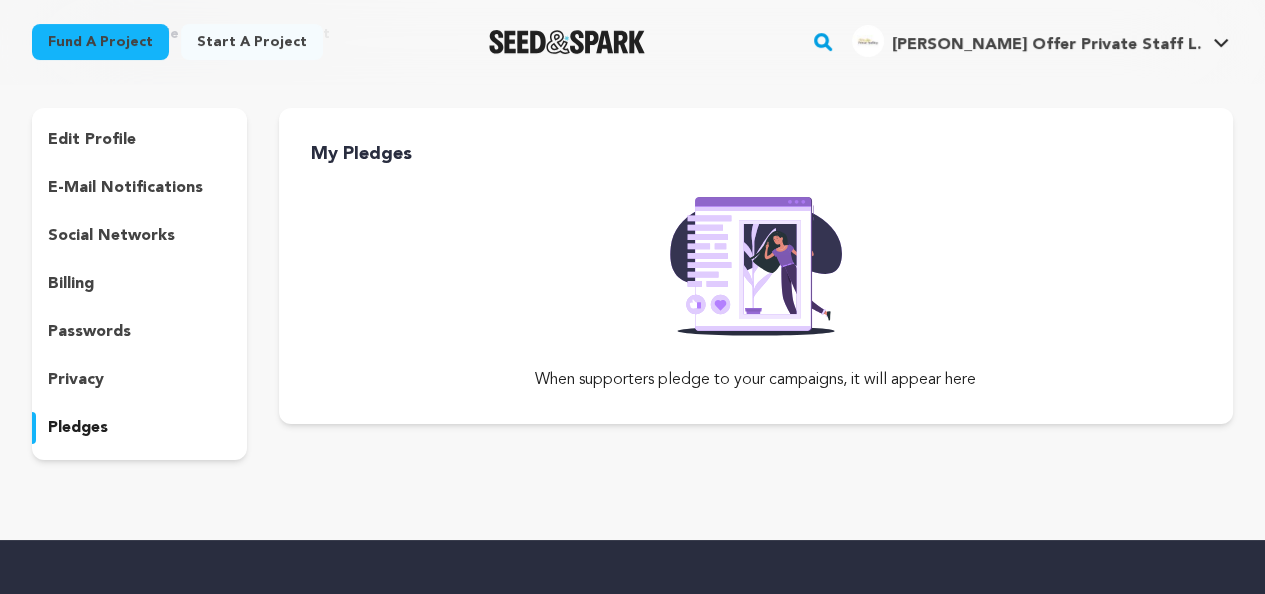 scroll, scrollTop: 0, scrollLeft: 0, axis: both 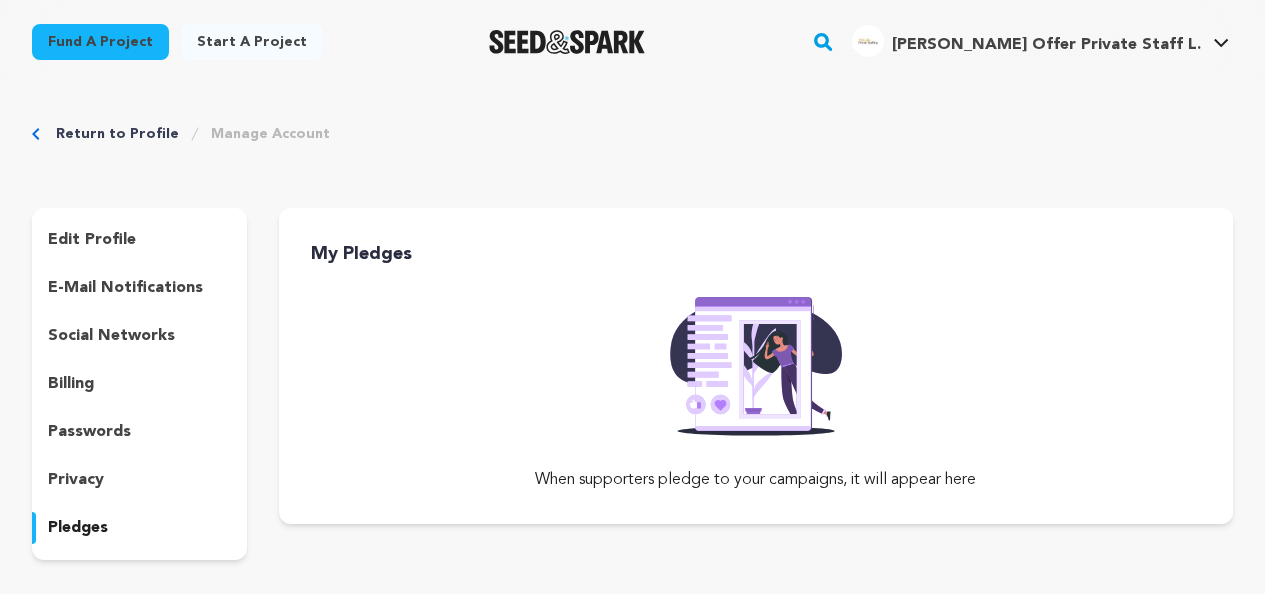 click at bounding box center (756, 360) 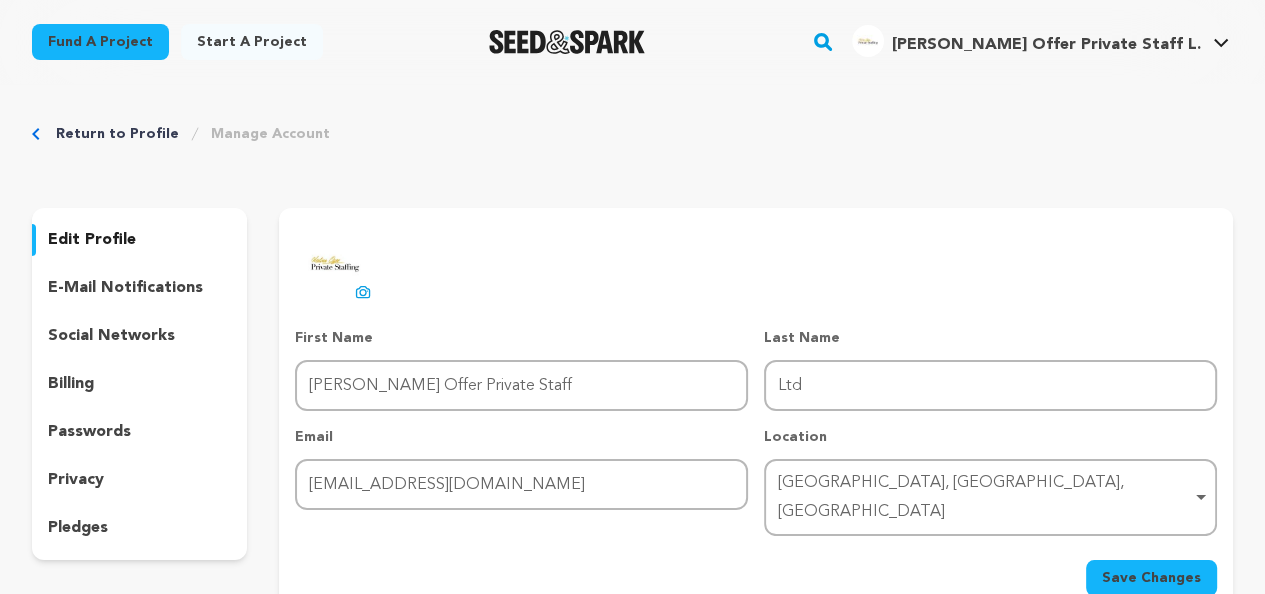 click on "Start a project" at bounding box center [252, 42] 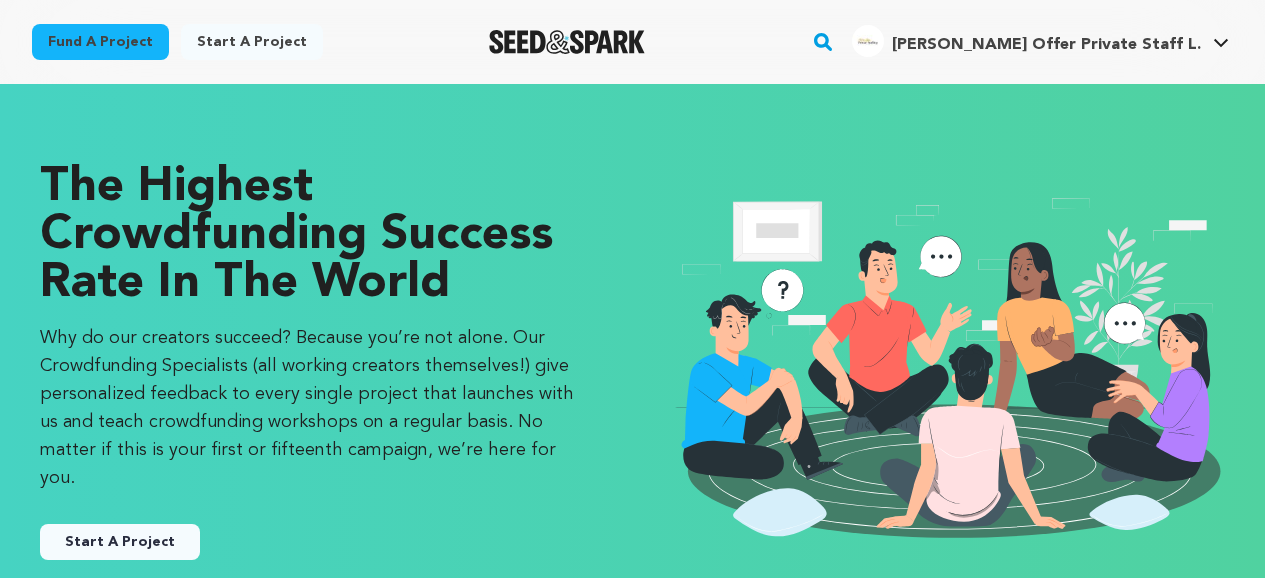 scroll, scrollTop: 0, scrollLeft: 0, axis: both 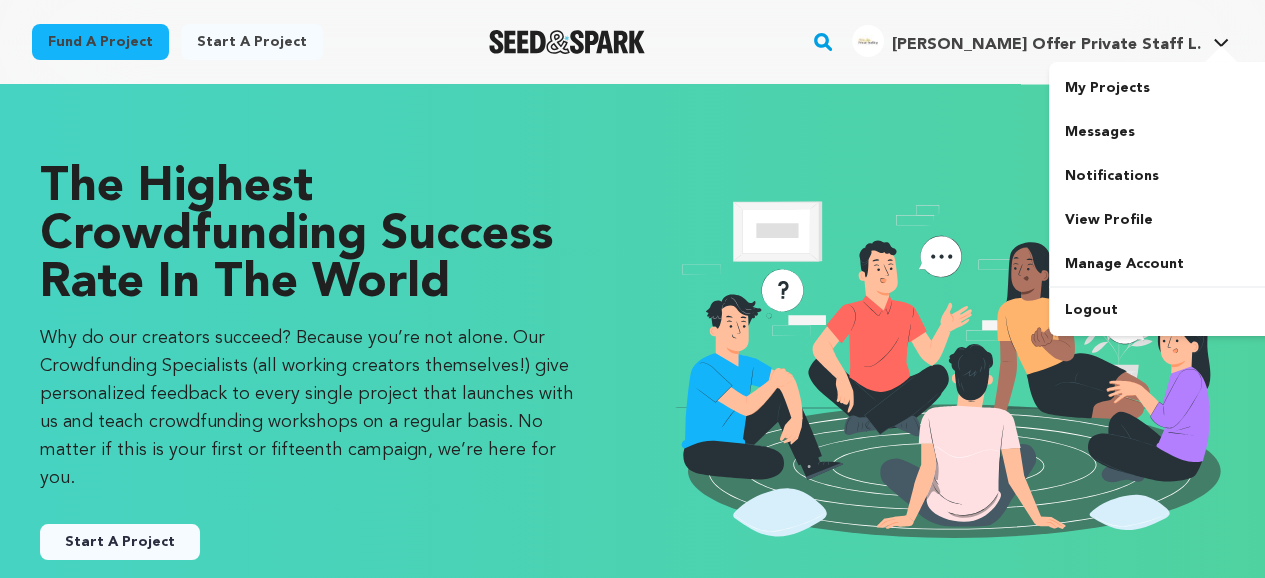 click on "[PERSON_NAME] Offer Private Staff  L." at bounding box center (1046, 45) 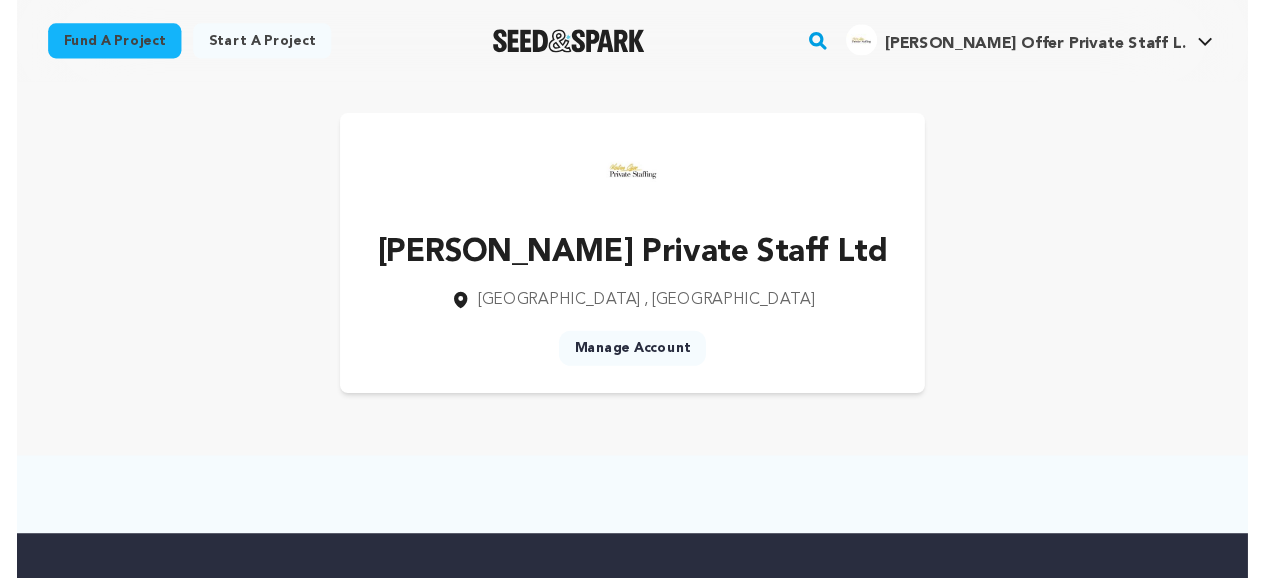 scroll, scrollTop: 0, scrollLeft: 0, axis: both 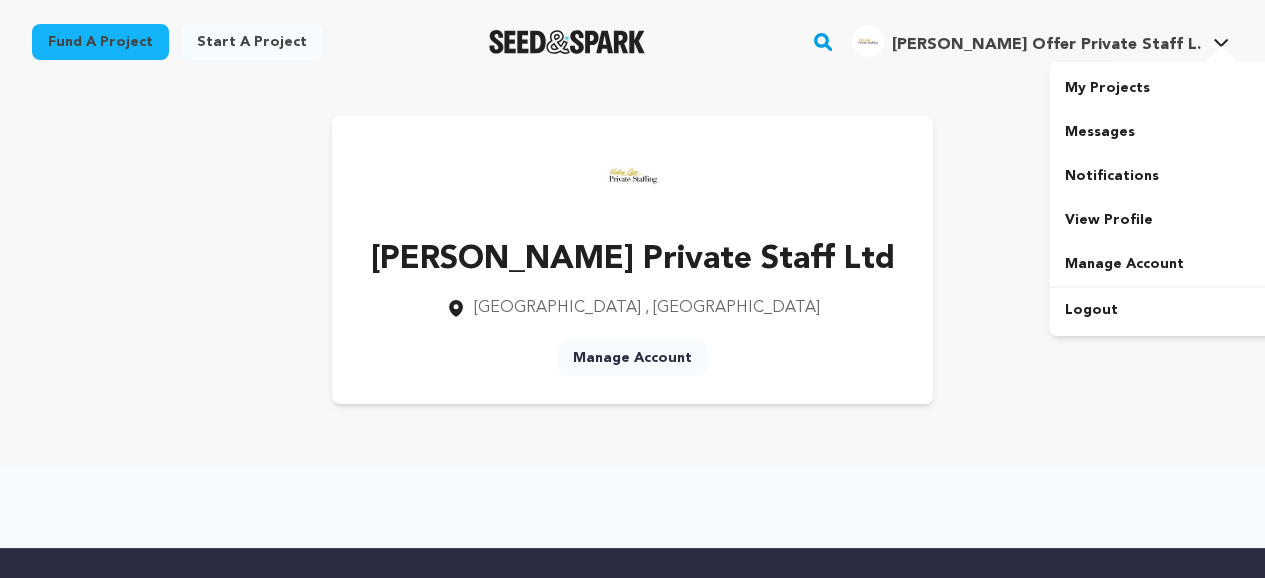 click on "[PERSON_NAME] Offer Private Staff  L.
[PERSON_NAME] Offer Private Staff  L." at bounding box center (1040, 42) 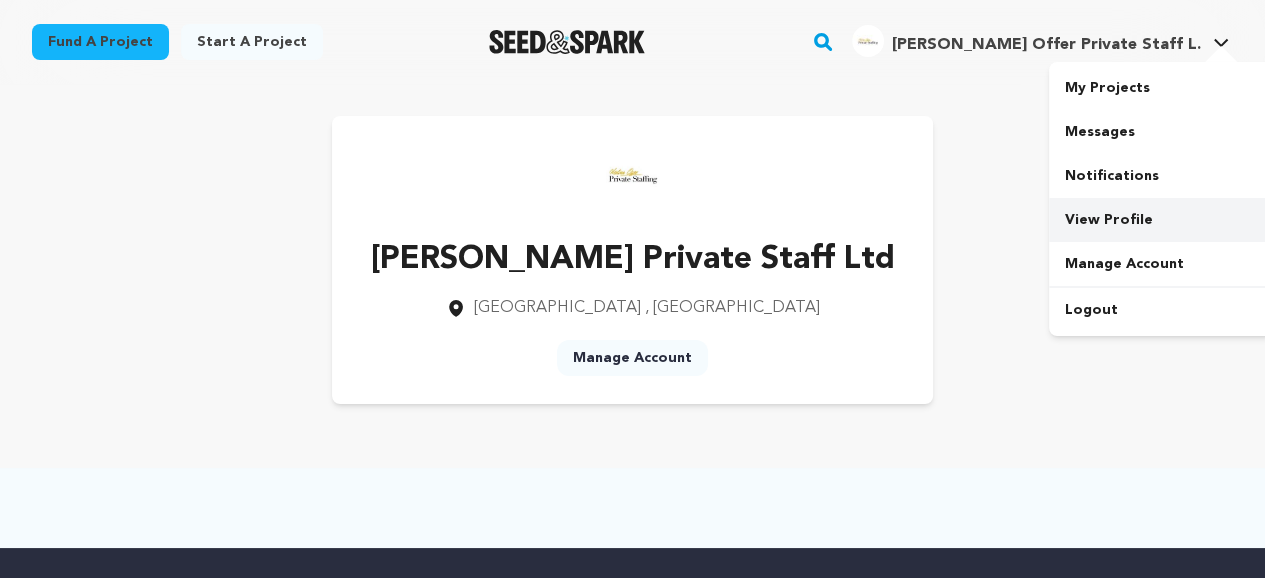 click on "View Profile" at bounding box center [1161, 220] 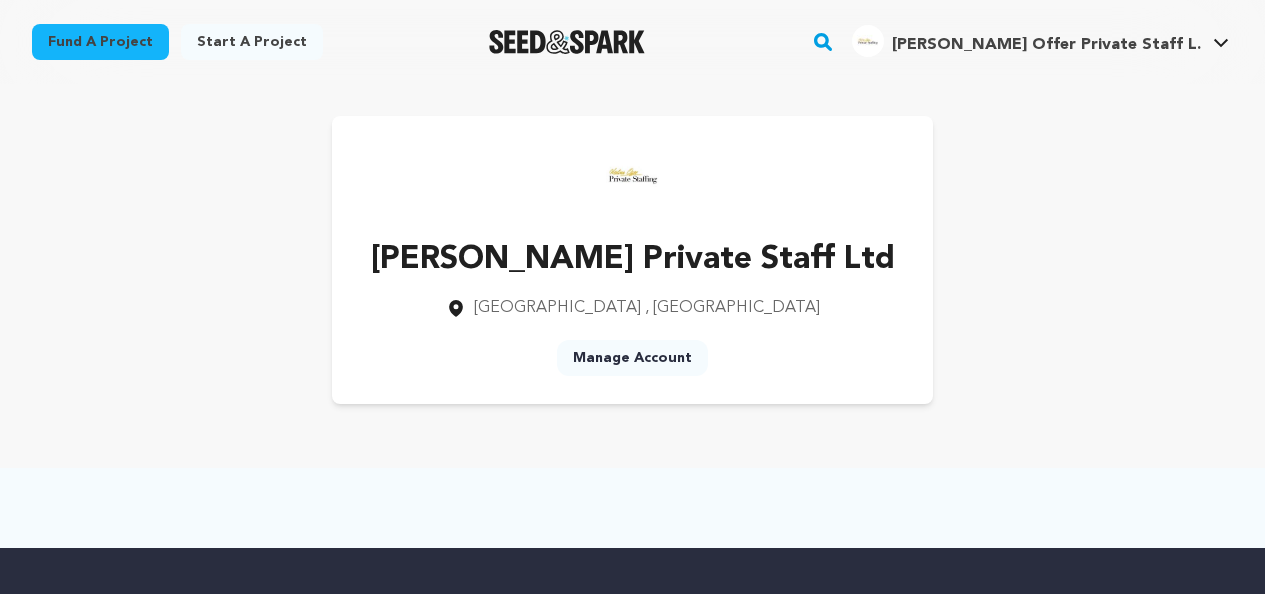 scroll, scrollTop: 0, scrollLeft: 0, axis: both 